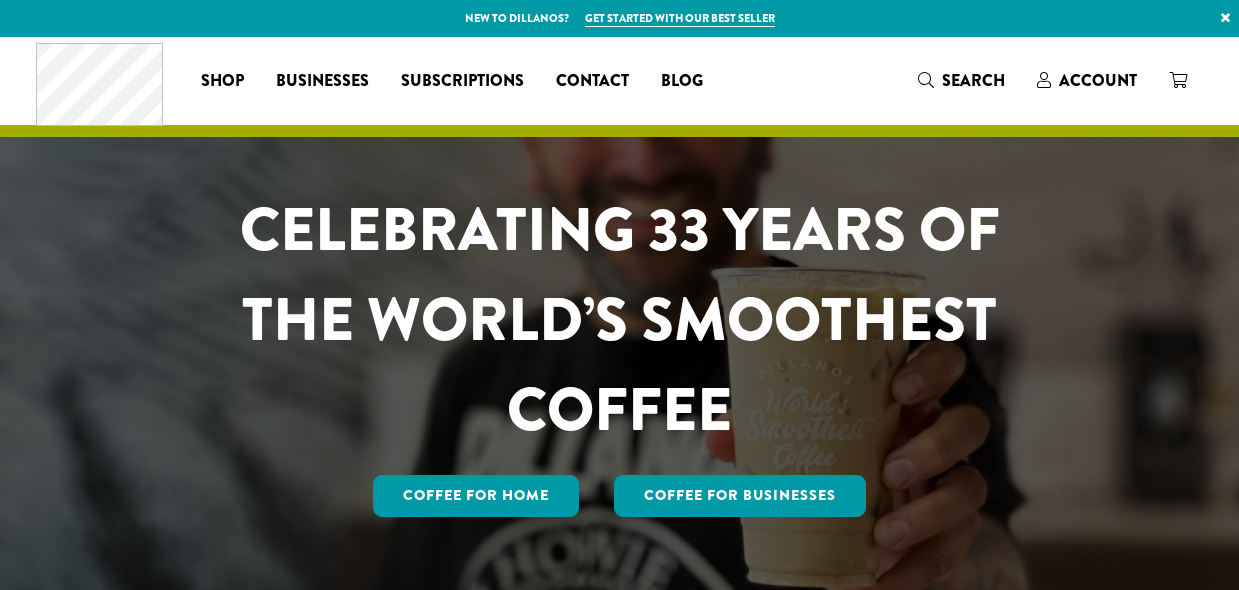 scroll, scrollTop: 0, scrollLeft: 0, axis: both 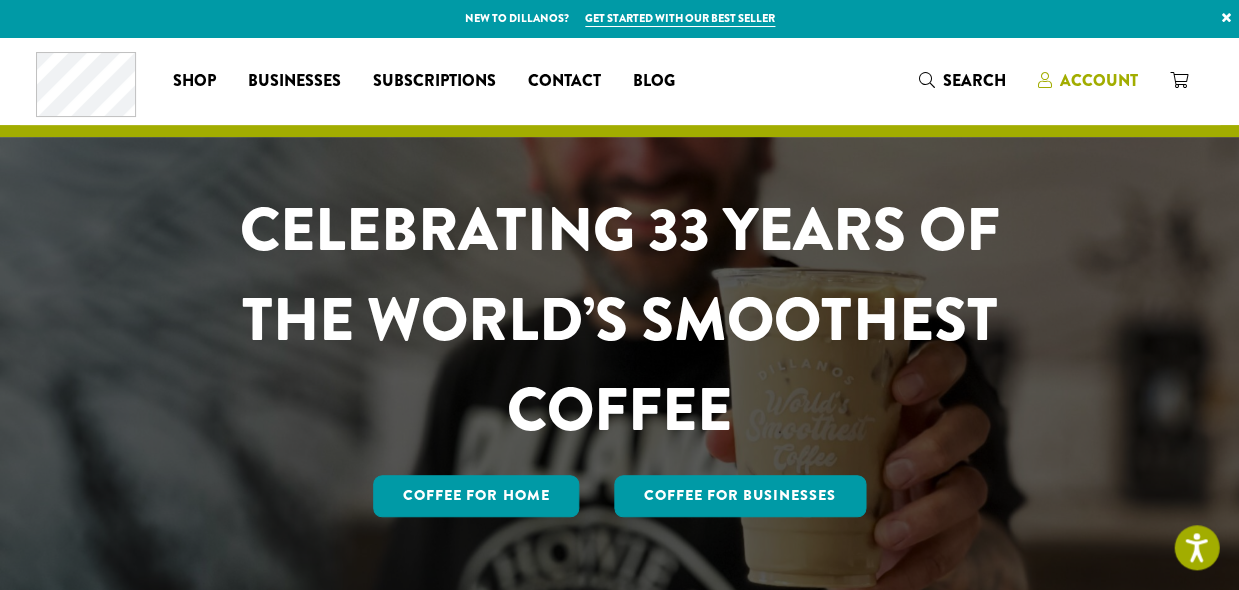 click on "Account" at bounding box center [1099, 80] 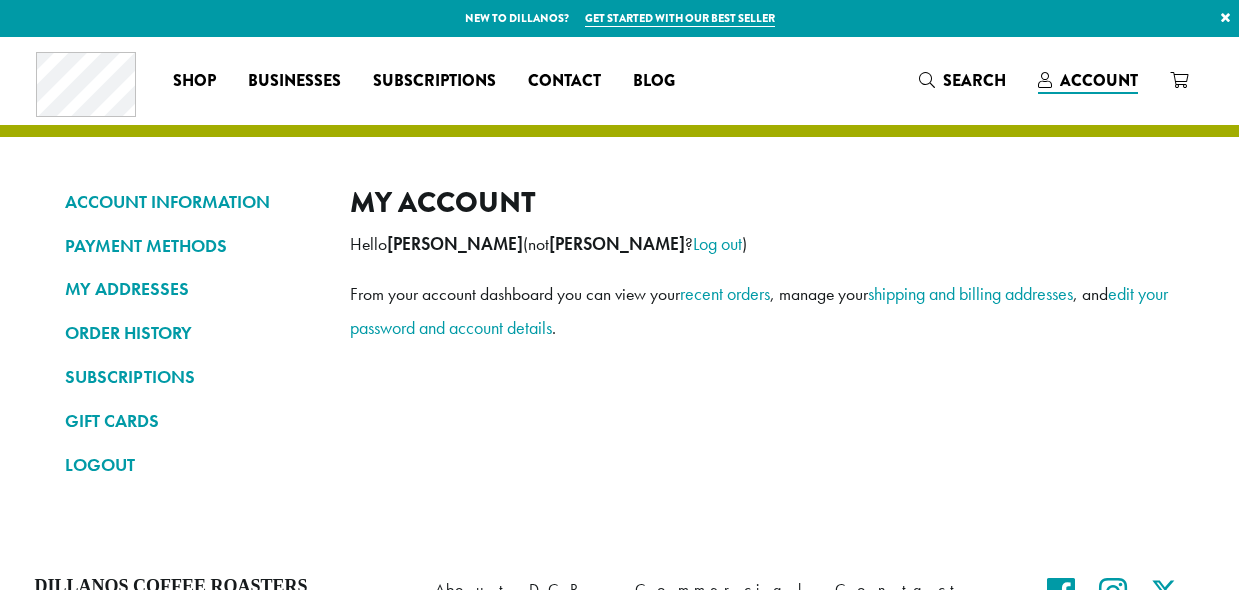 scroll, scrollTop: 0, scrollLeft: 0, axis: both 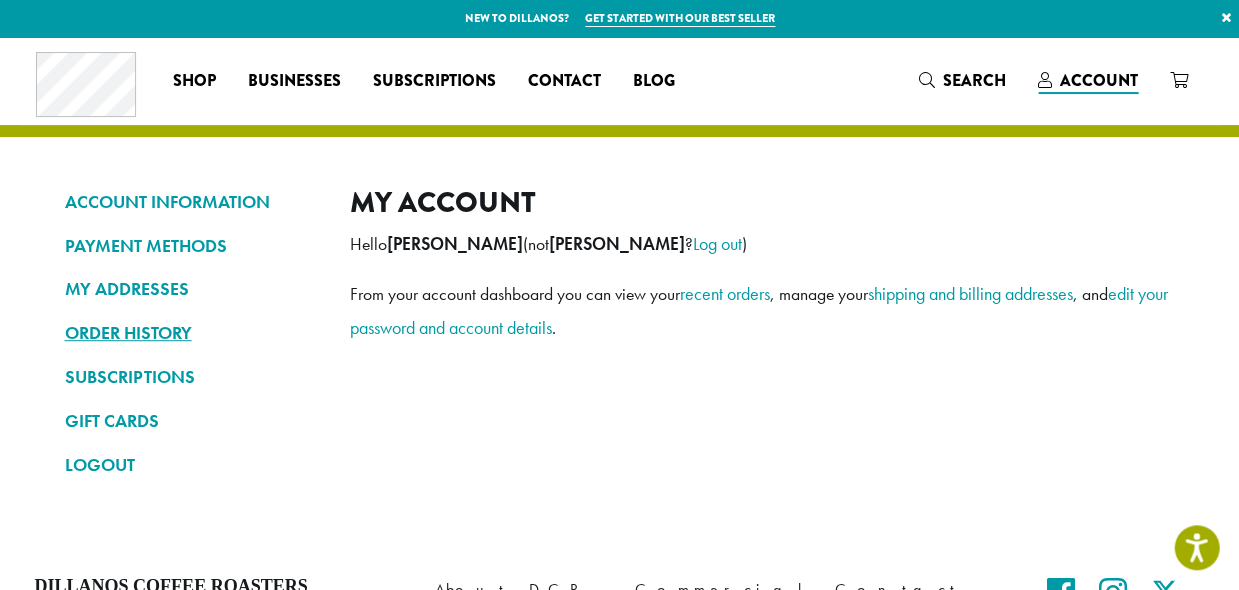 click on "ORDER HISTORY" at bounding box center (192, 333) 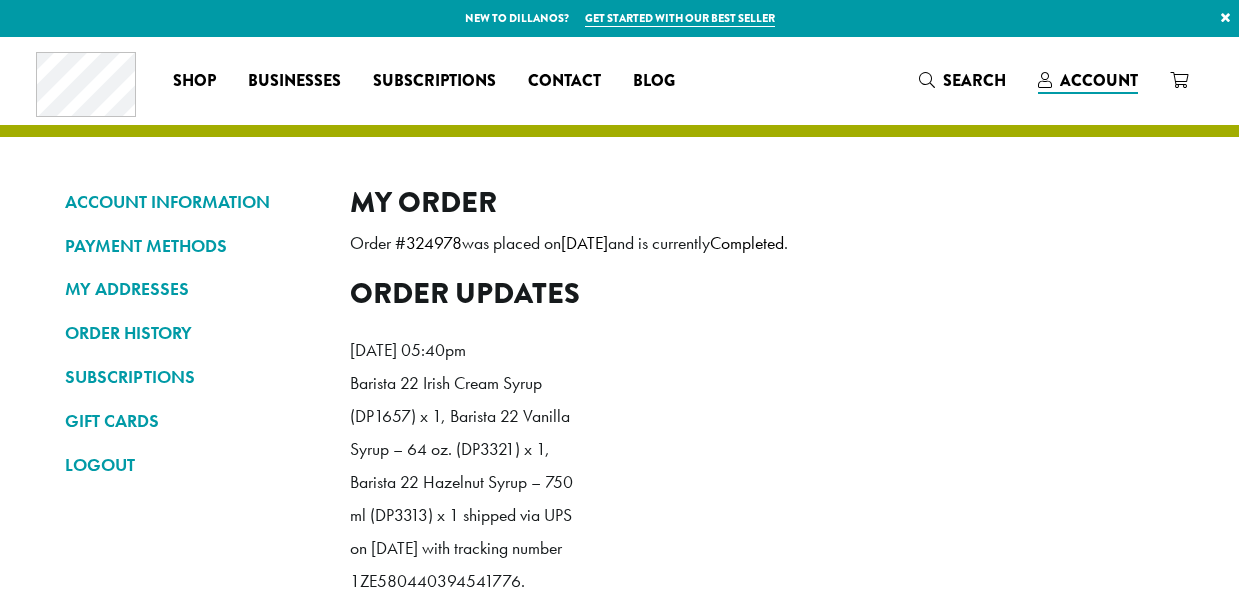 scroll, scrollTop: 0, scrollLeft: 0, axis: both 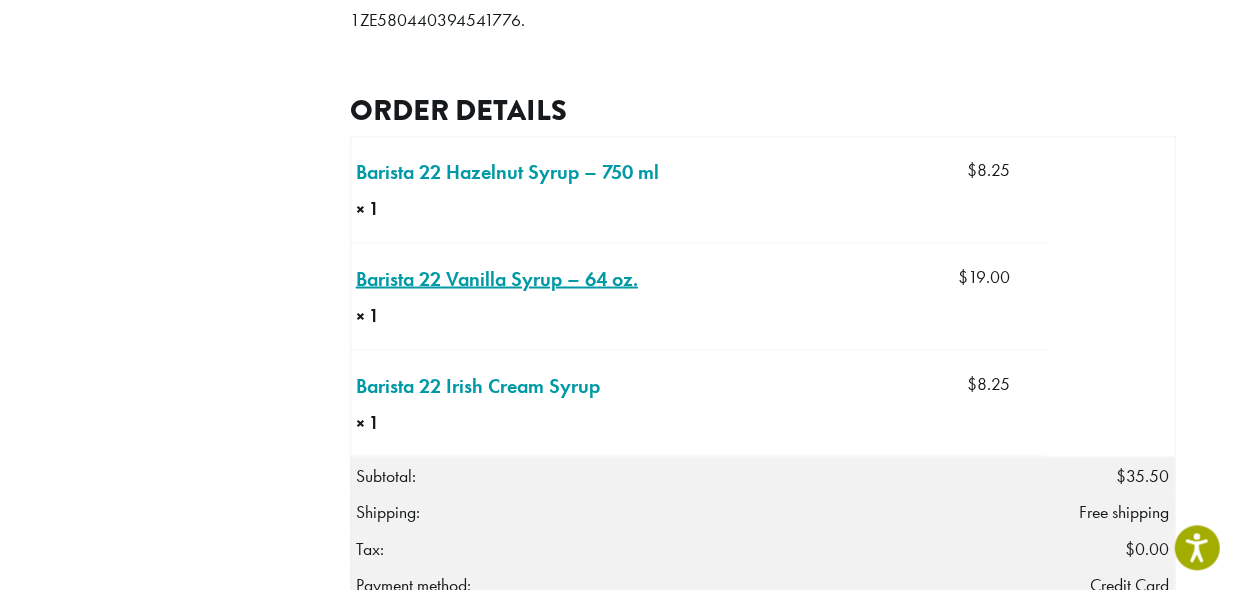 click on "Barista 22 Vanilla Syrup – 64 oz.  × 1" at bounding box center (497, 278) 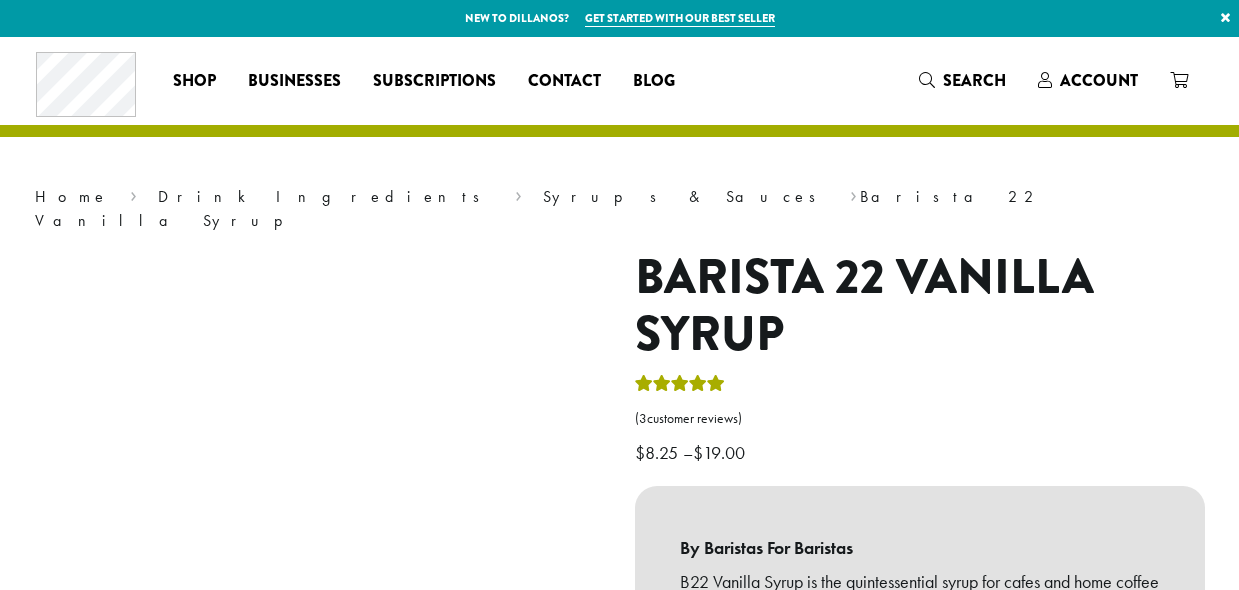 scroll, scrollTop: 0, scrollLeft: 0, axis: both 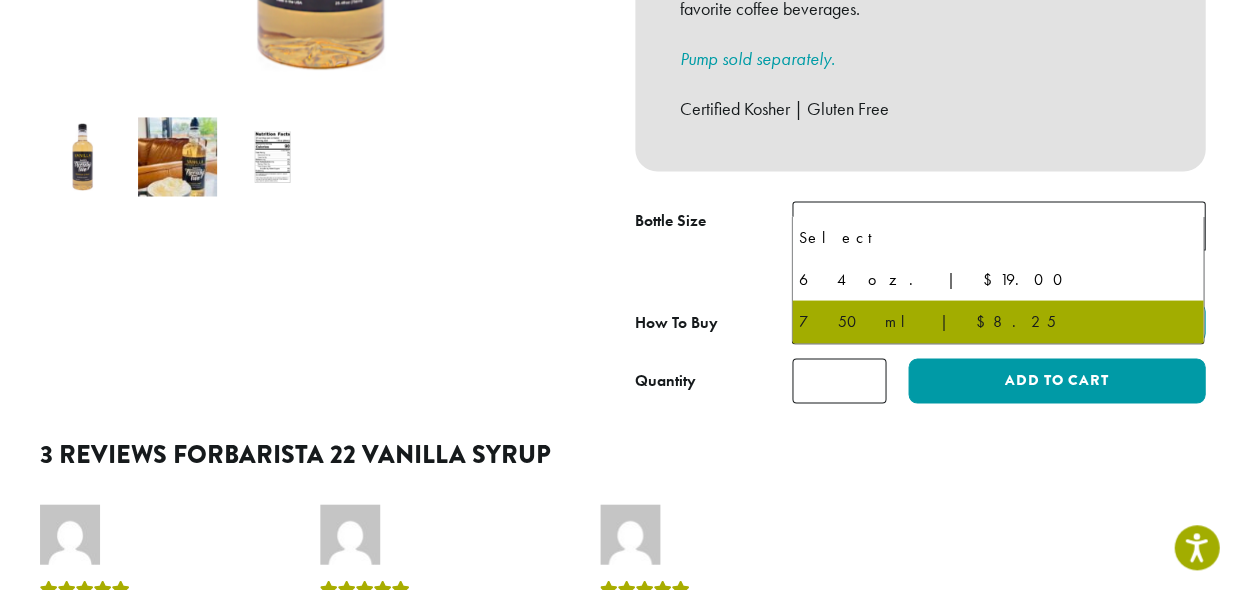 click on "750 ml | $8.25" 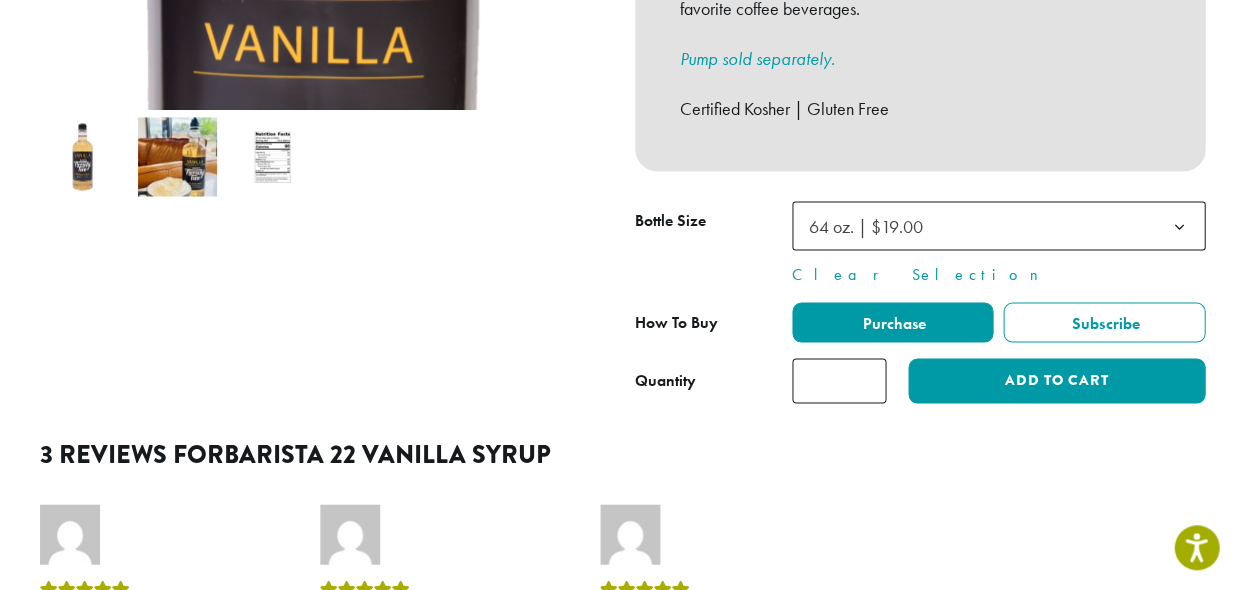 select on "*****" 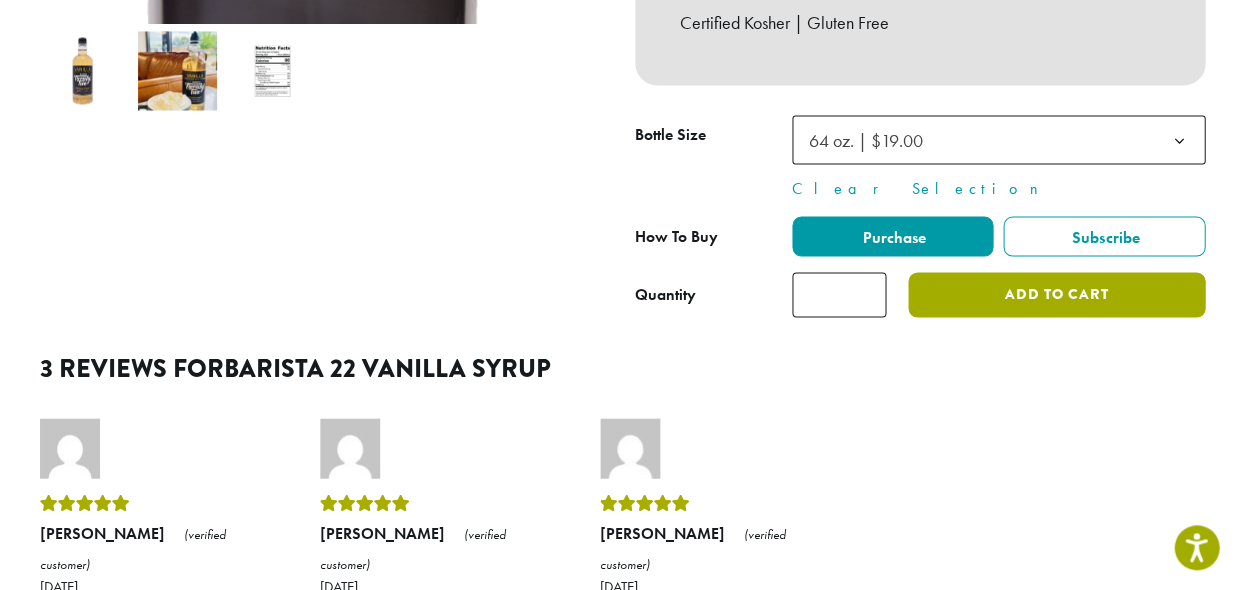 scroll, scrollTop: 729, scrollLeft: 0, axis: vertical 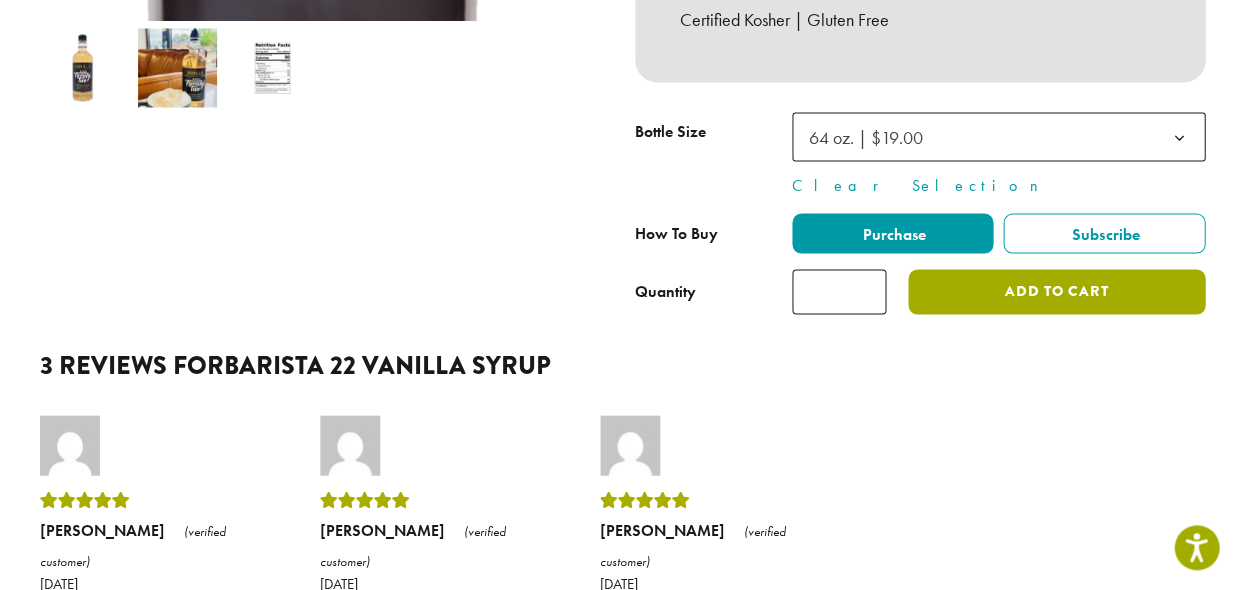 click on "Add to cart" 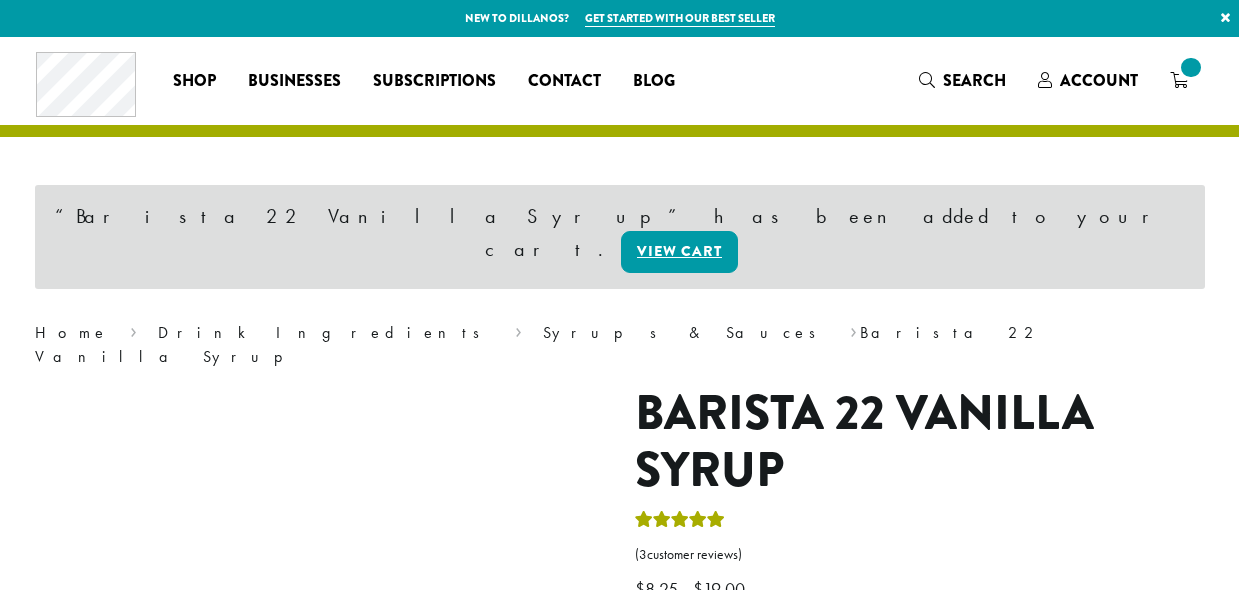 scroll, scrollTop: 0, scrollLeft: 0, axis: both 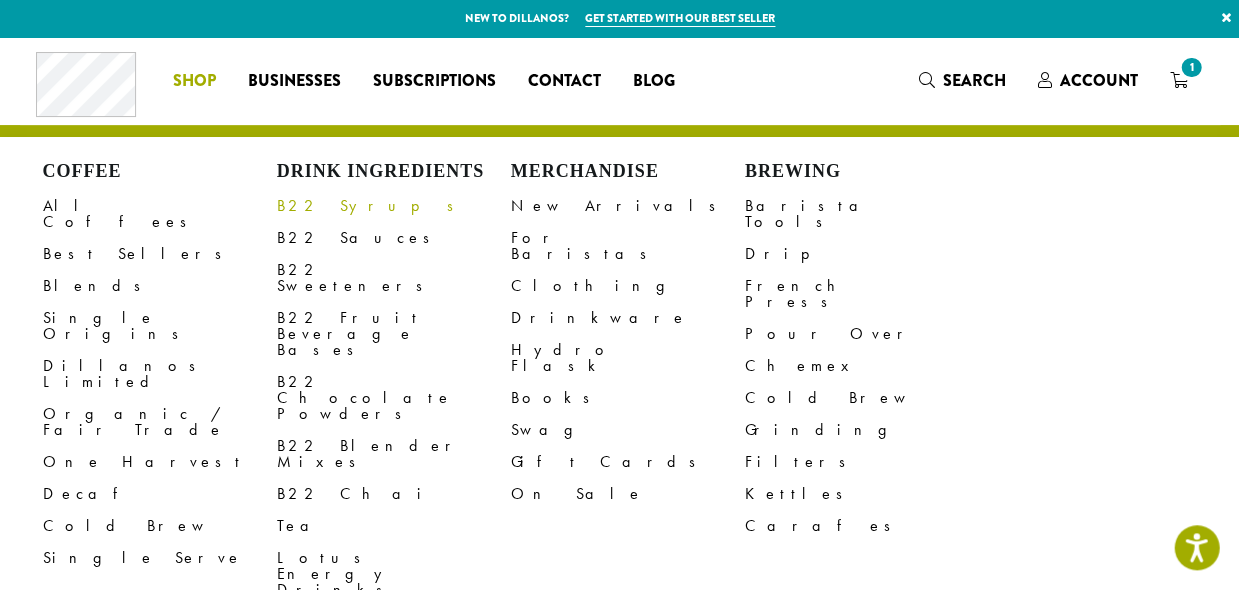 click on "B22 Syrups" at bounding box center (394, 206) 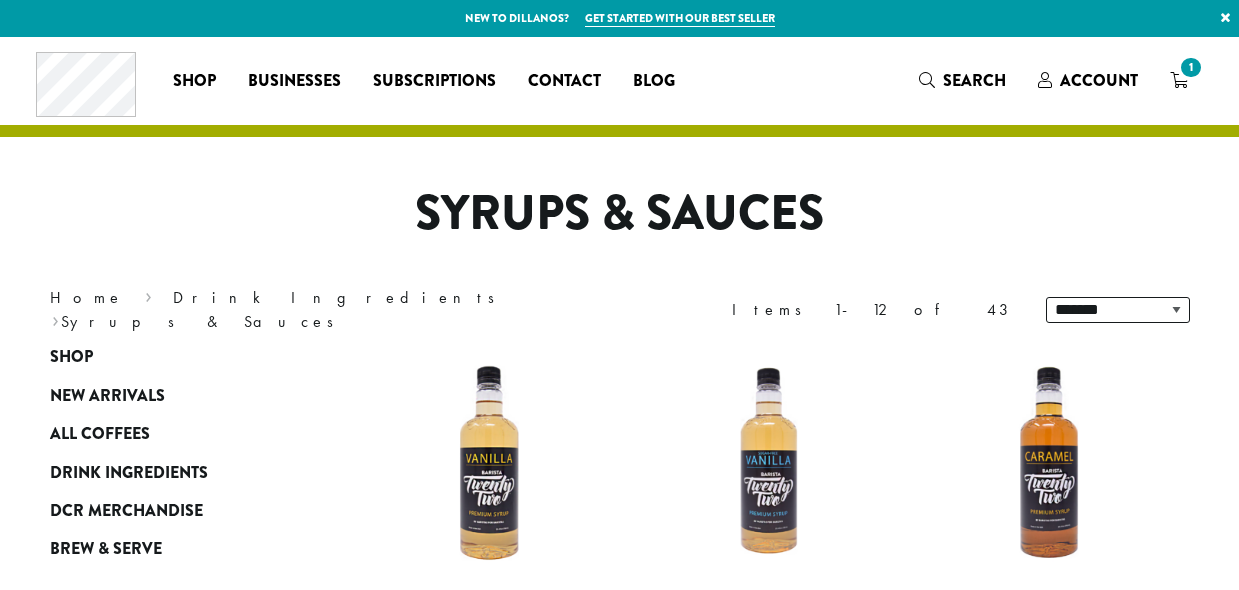 scroll, scrollTop: 1, scrollLeft: 0, axis: vertical 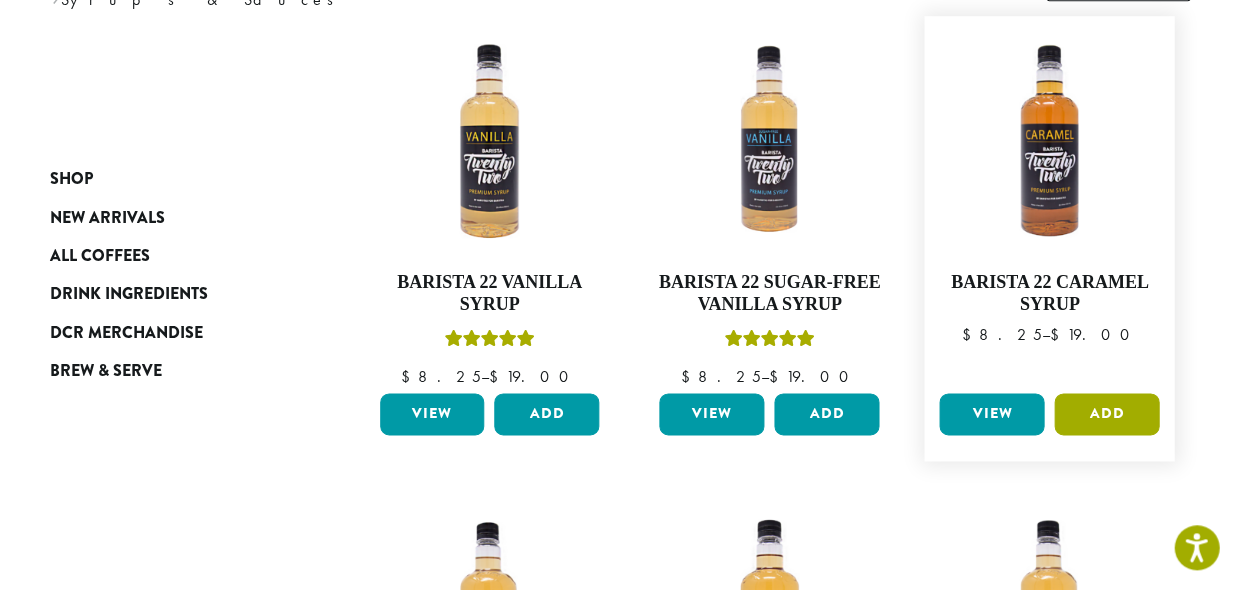 click on "Add" at bounding box center (1106, 414) 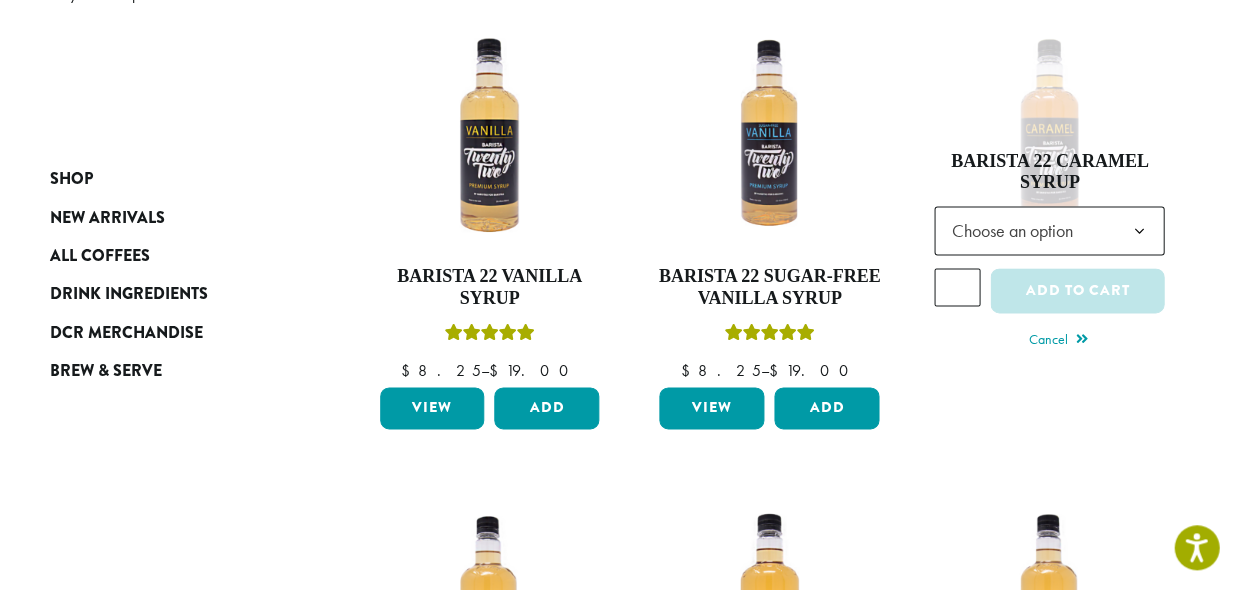 scroll, scrollTop: 330, scrollLeft: 0, axis: vertical 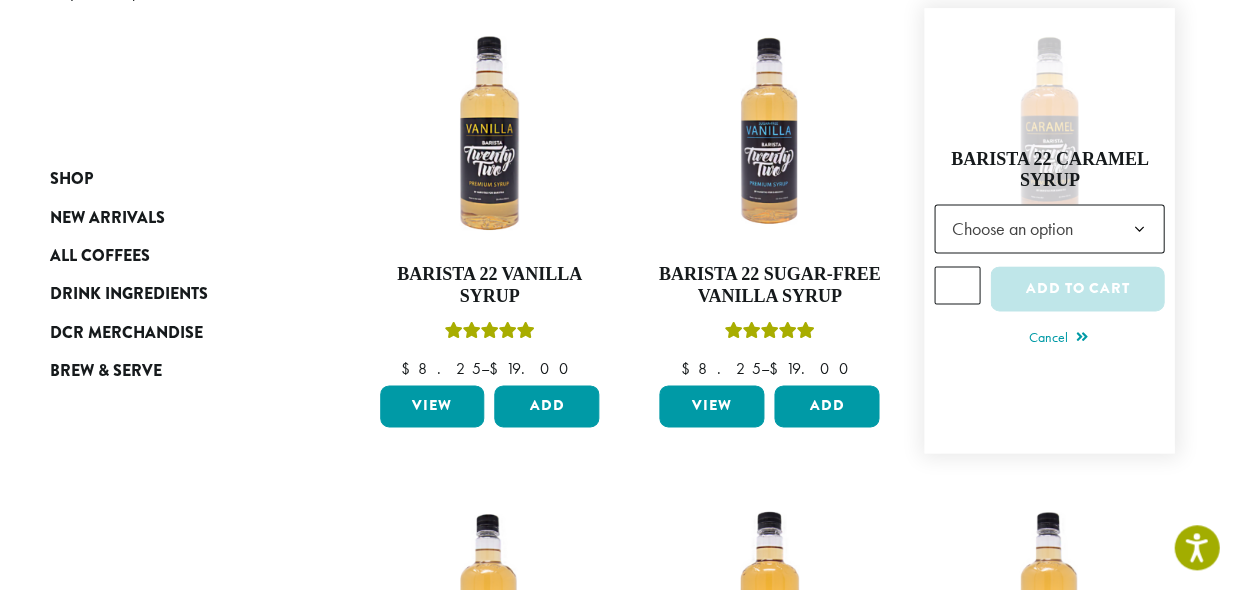 click on "Choose an option" 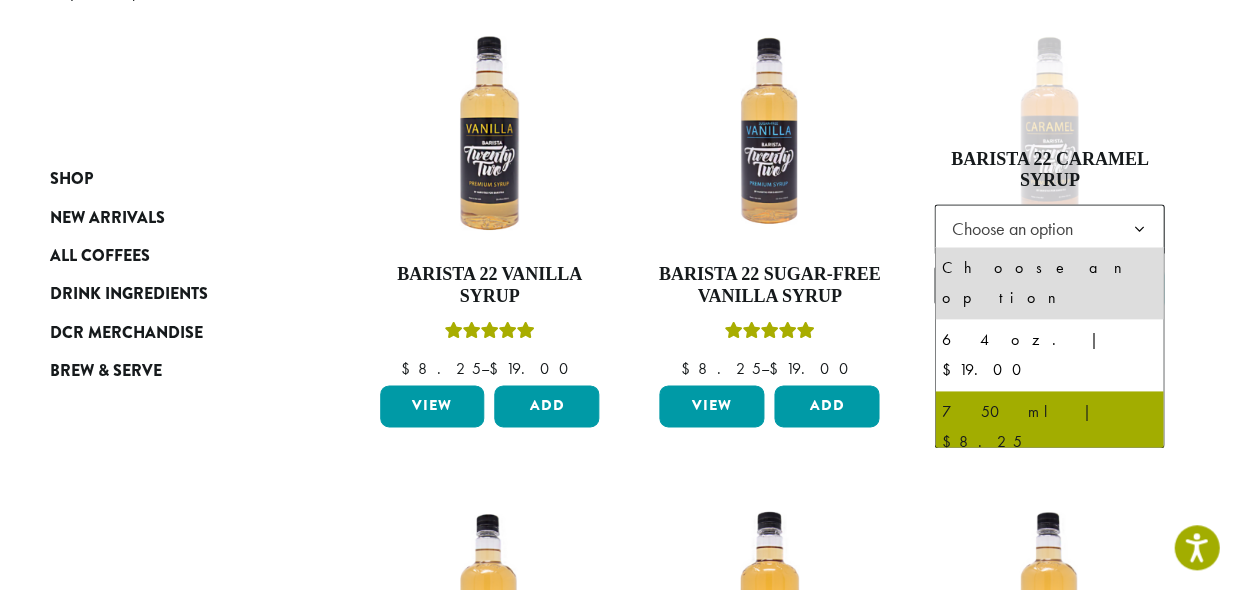 select on "******" 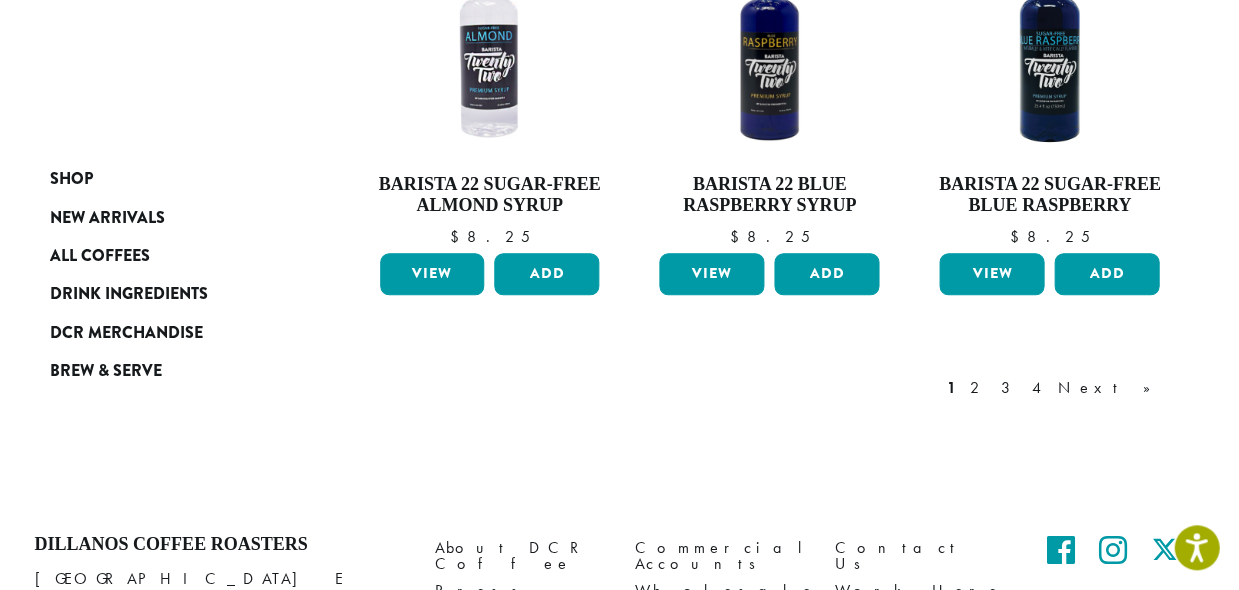 scroll, scrollTop: 1886, scrollLeft: 0, axis: vertical 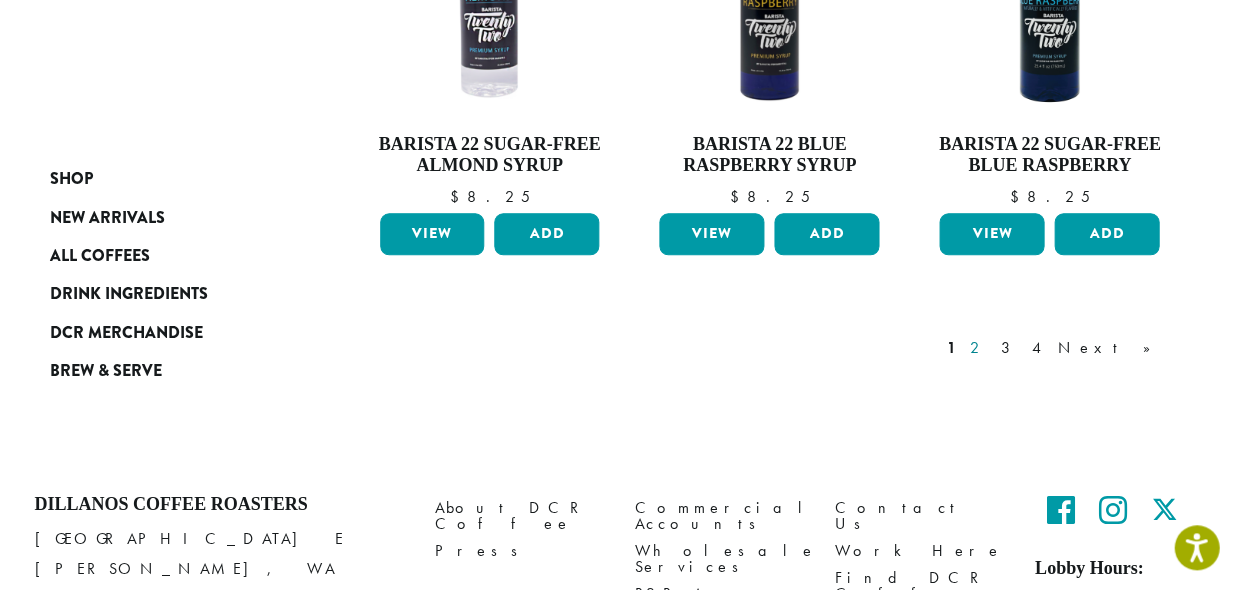 click on "2" at bounding box center [978, 348] 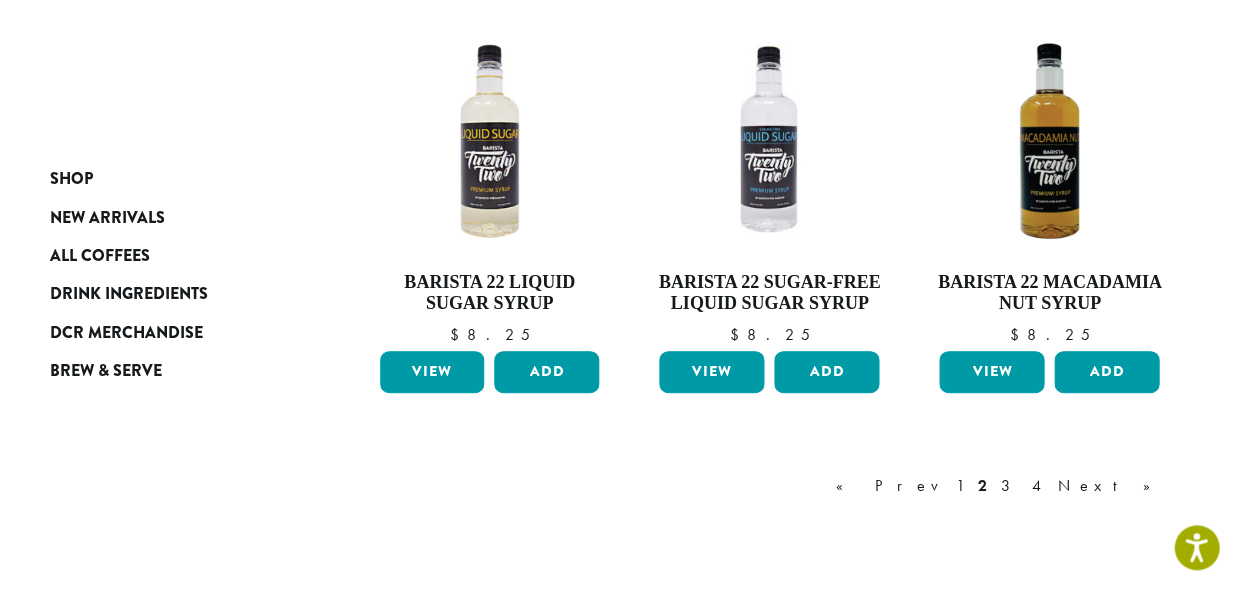 scroll, scrollTop: 1707, scrollLeft: 0, axis: vertical 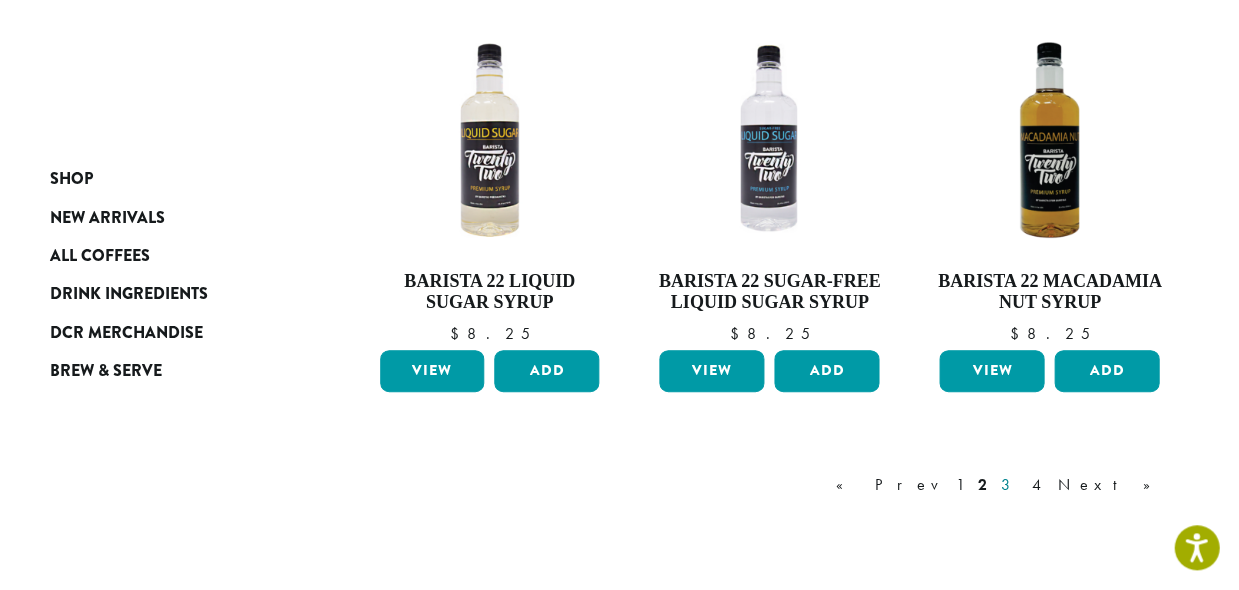 click on "3" at bounding box center [1009, 485] 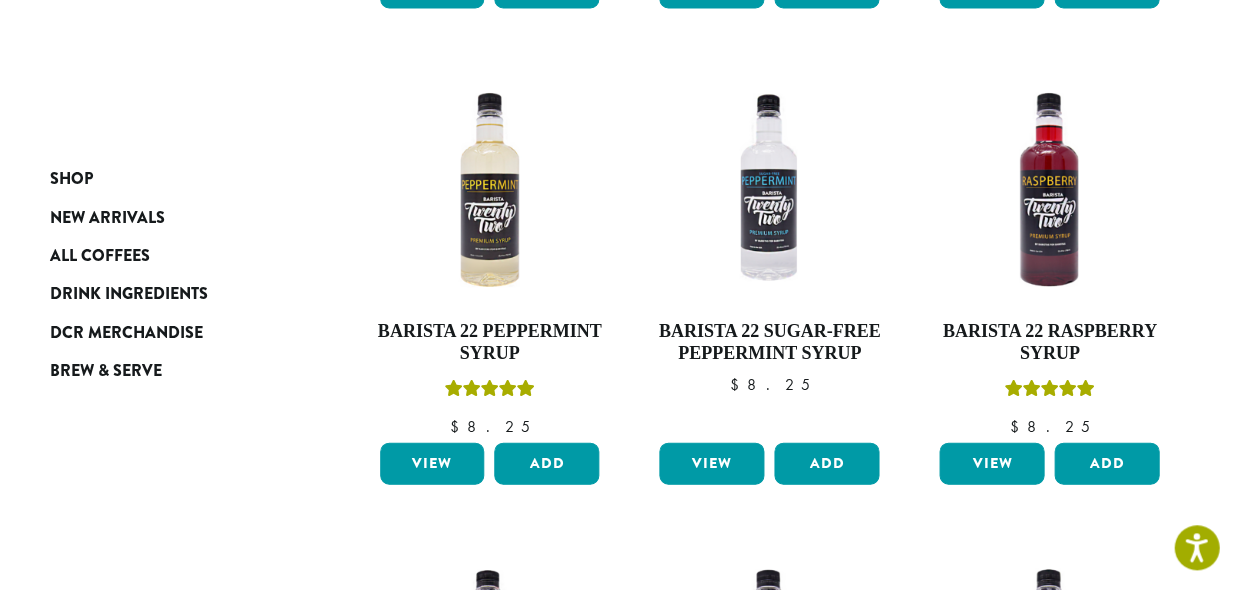 scroll, scrollTop: 710, scrollLeft: 0, axis: vertical 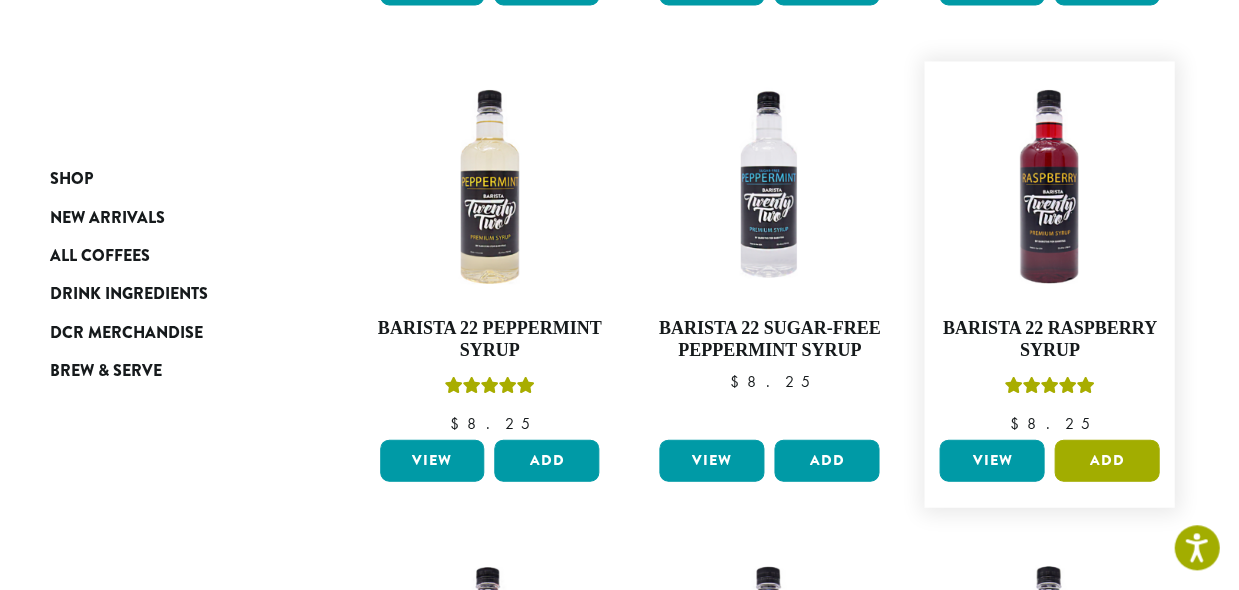 click on "Add" at bounding box center (1106, 460) 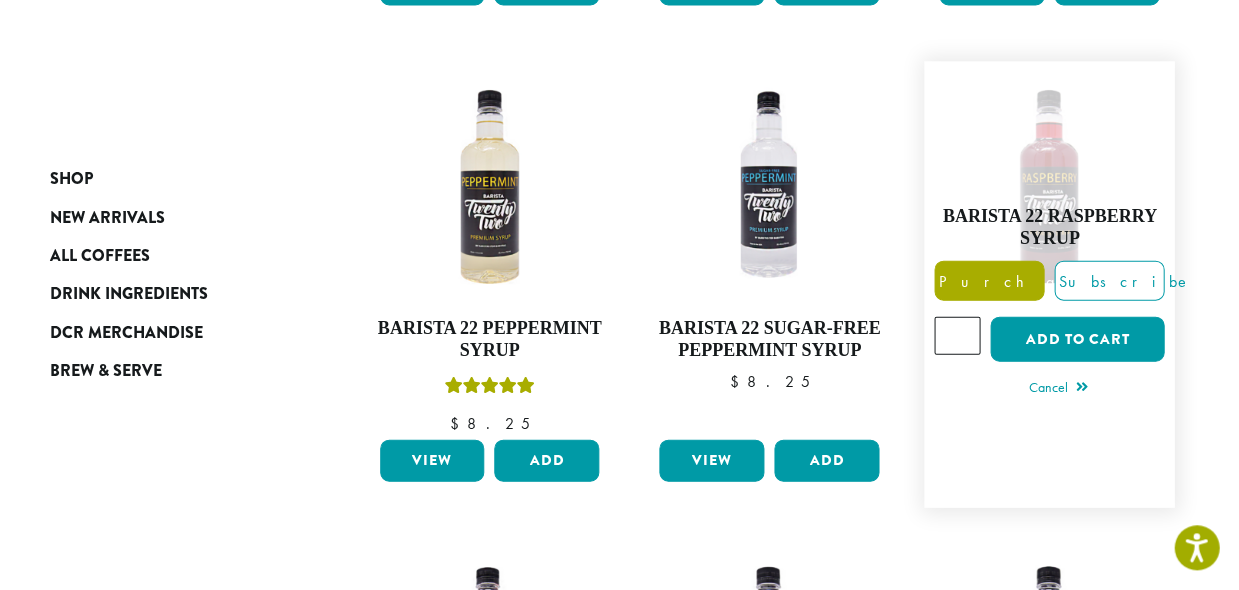 click on "Purchase" at bounding box center (1019, 280) 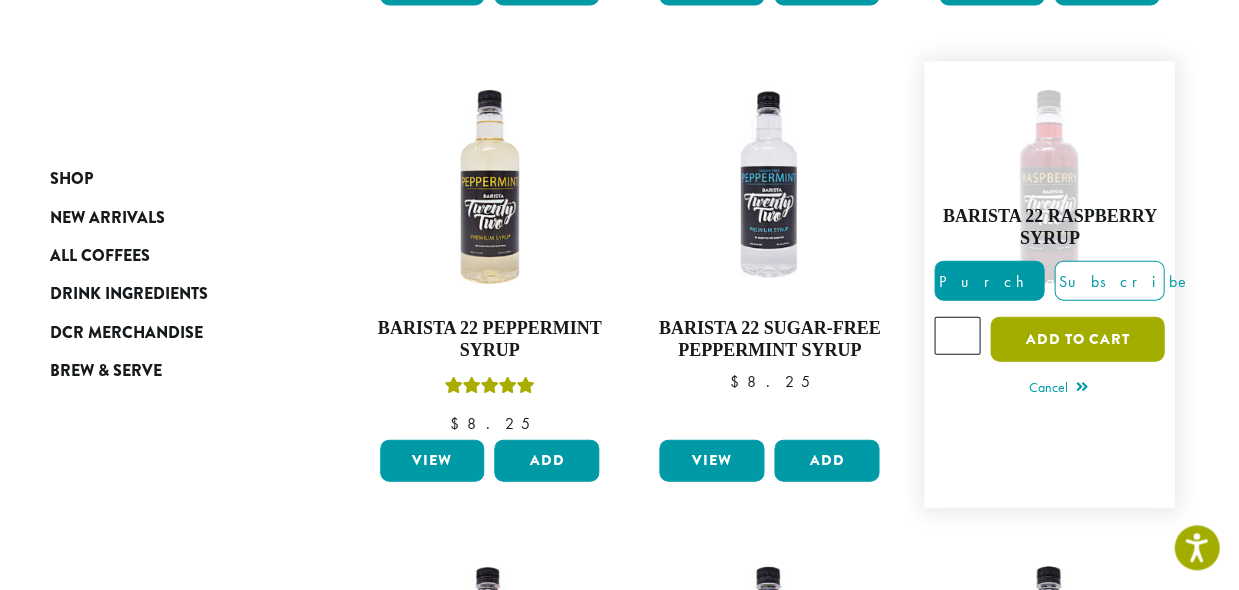 click on "Add to cart" at bounding box center (1077, 338) 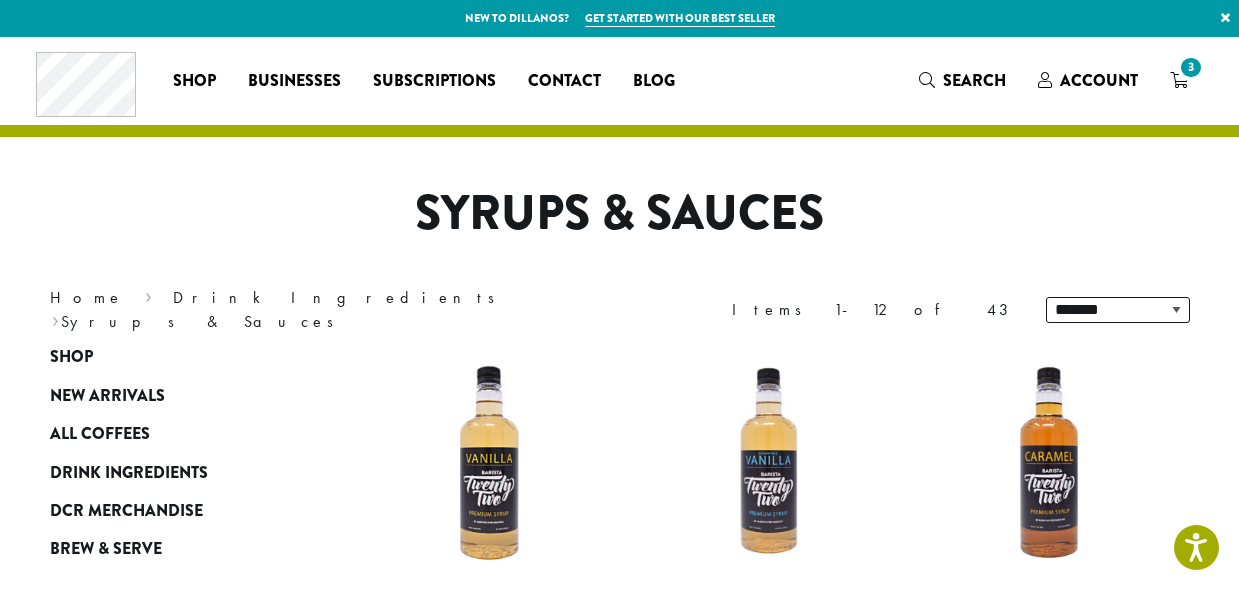 scroll, scrollTop: 0, scrollLeft: 0, axis: both 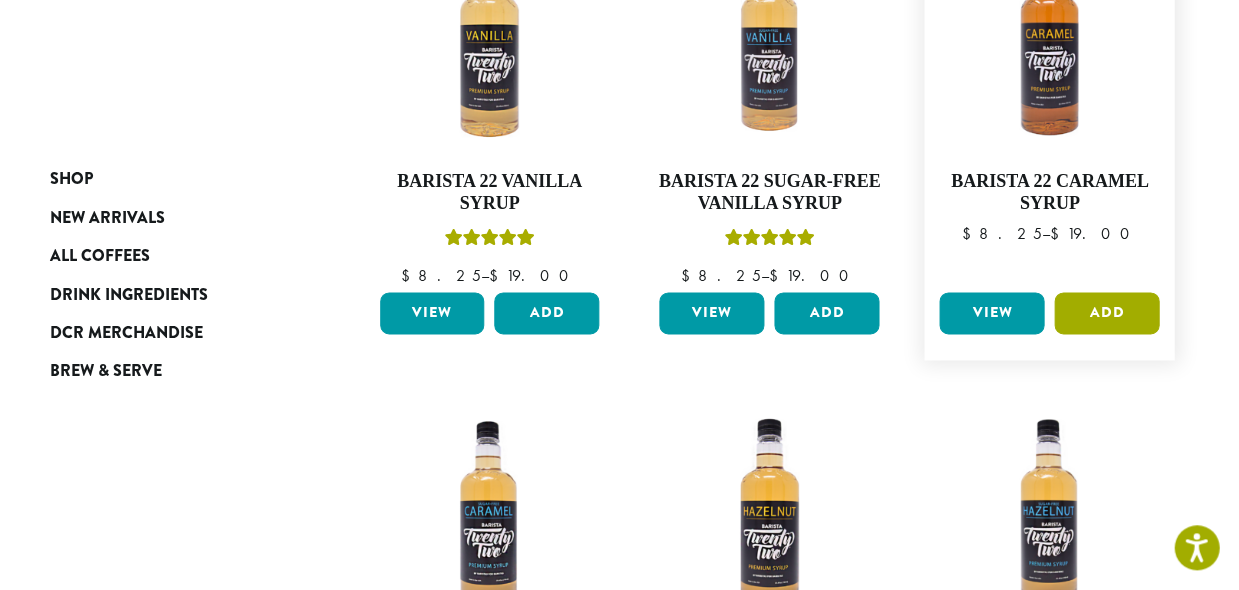 click on "Add" at bounding box center [1106, 313] 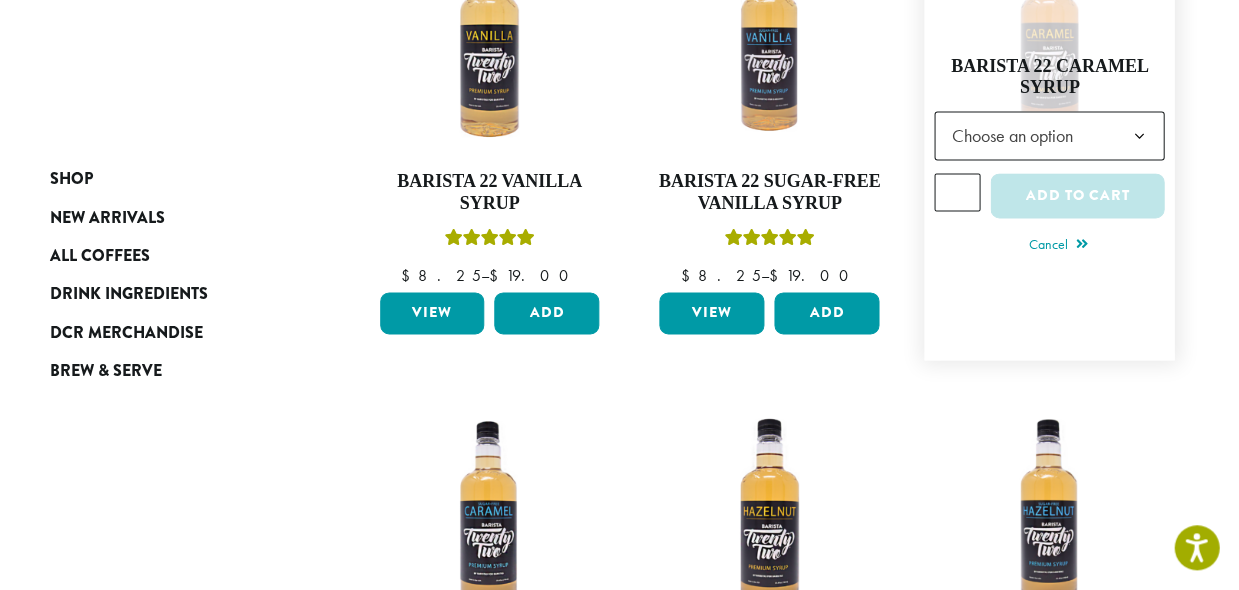 click on "Choose an option" 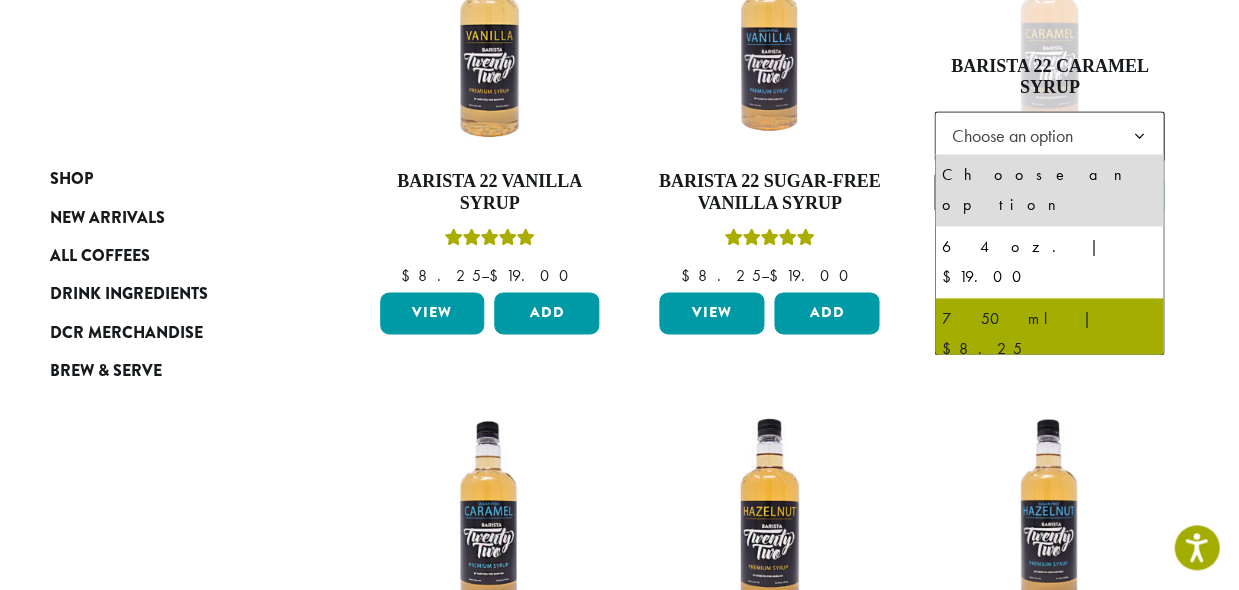 select on "******" 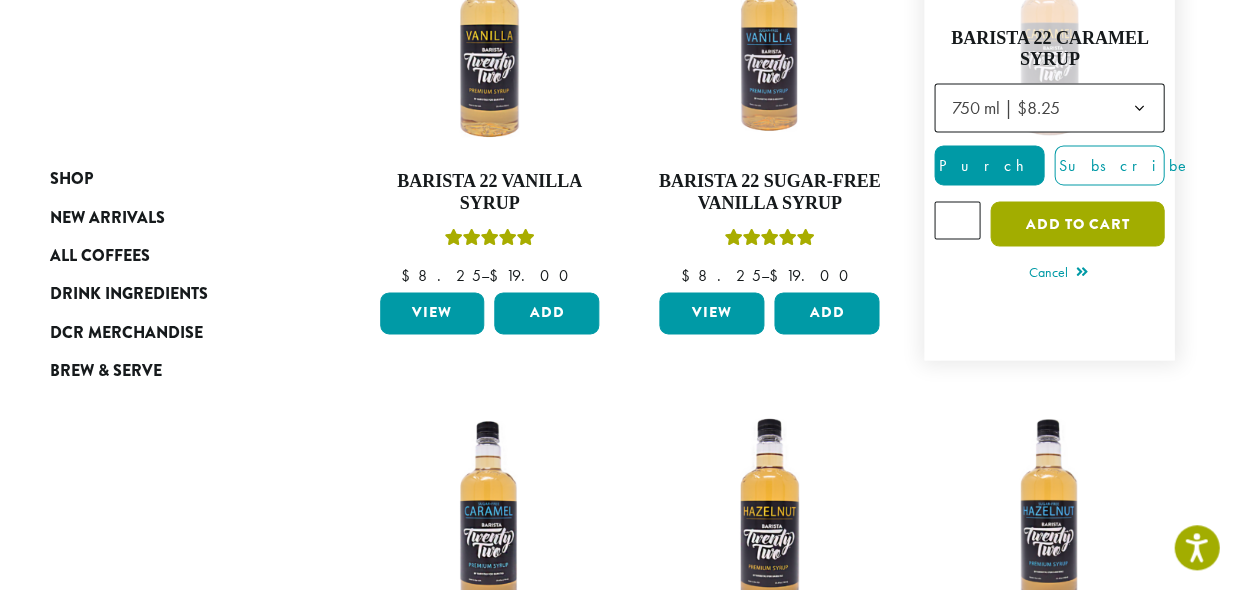 click on "Add to cart" 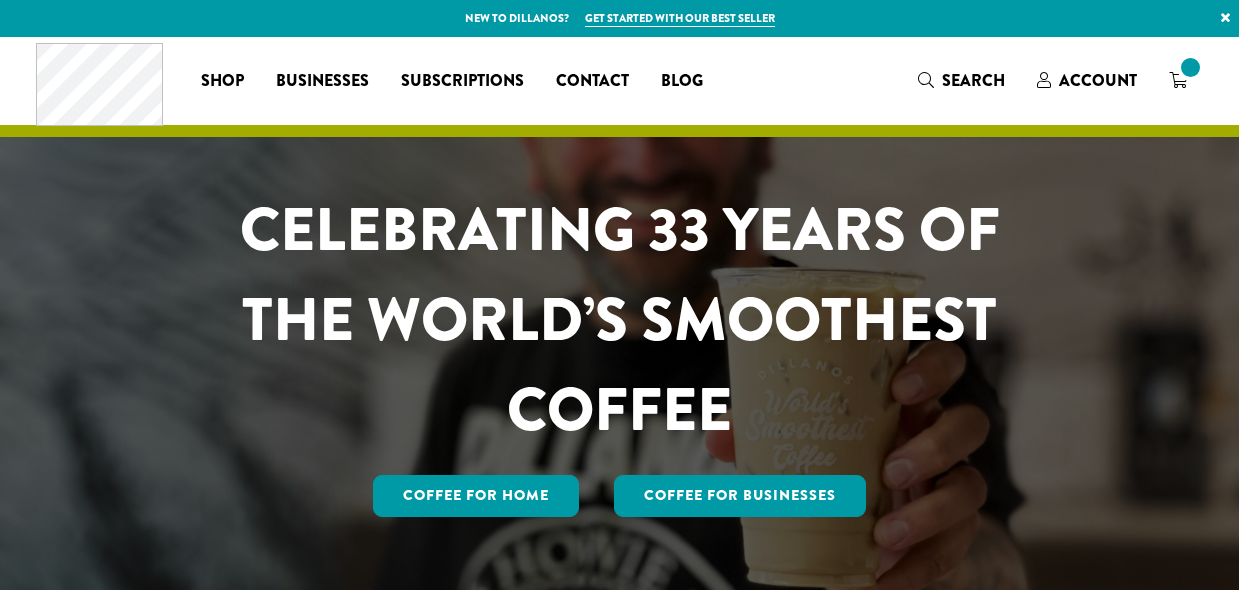 scroll, scrollTop: 0, scrollLeft: 0, axis: both 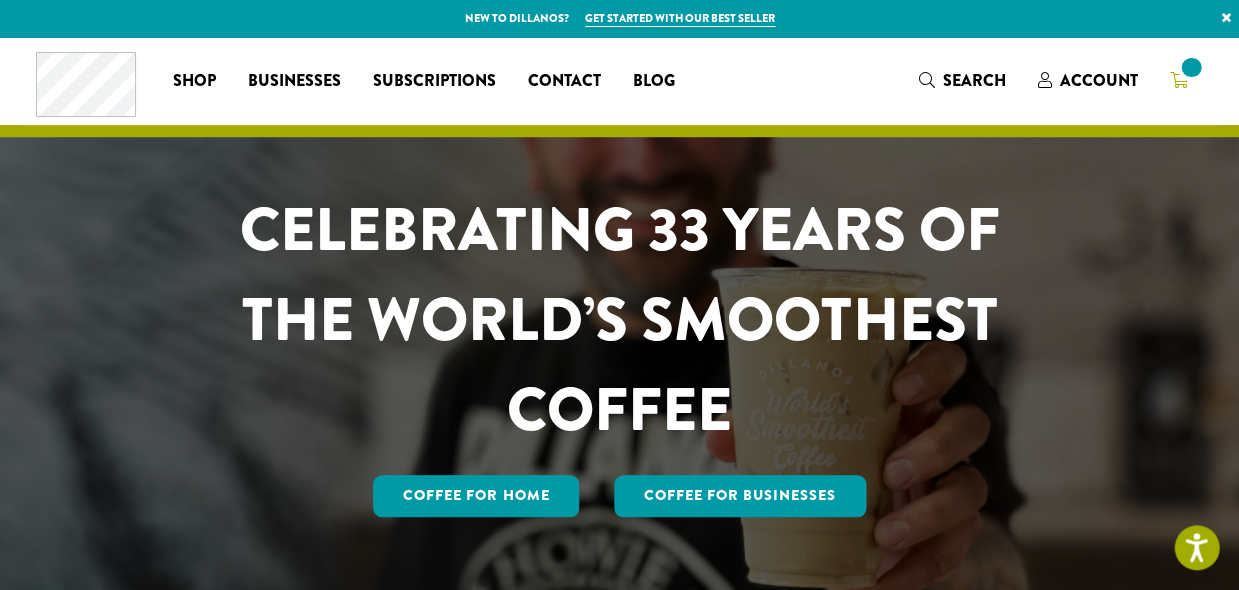 click at bounding box center (1179, 80) 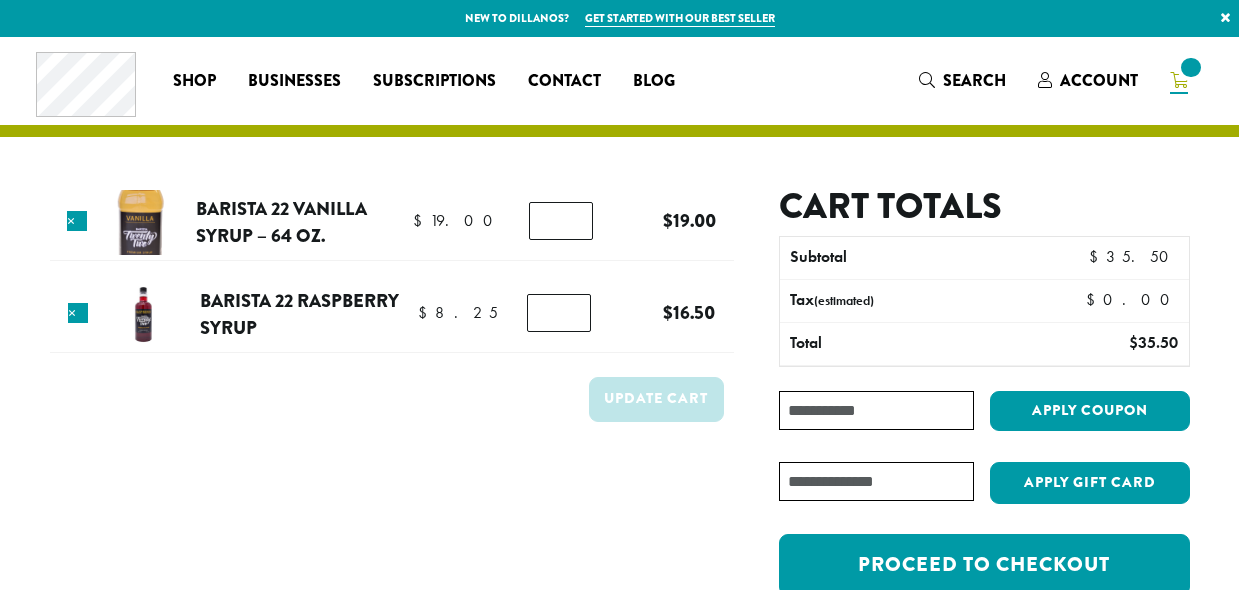 scroll, scrollTop: 0, scrollLeft: 0, axis: both 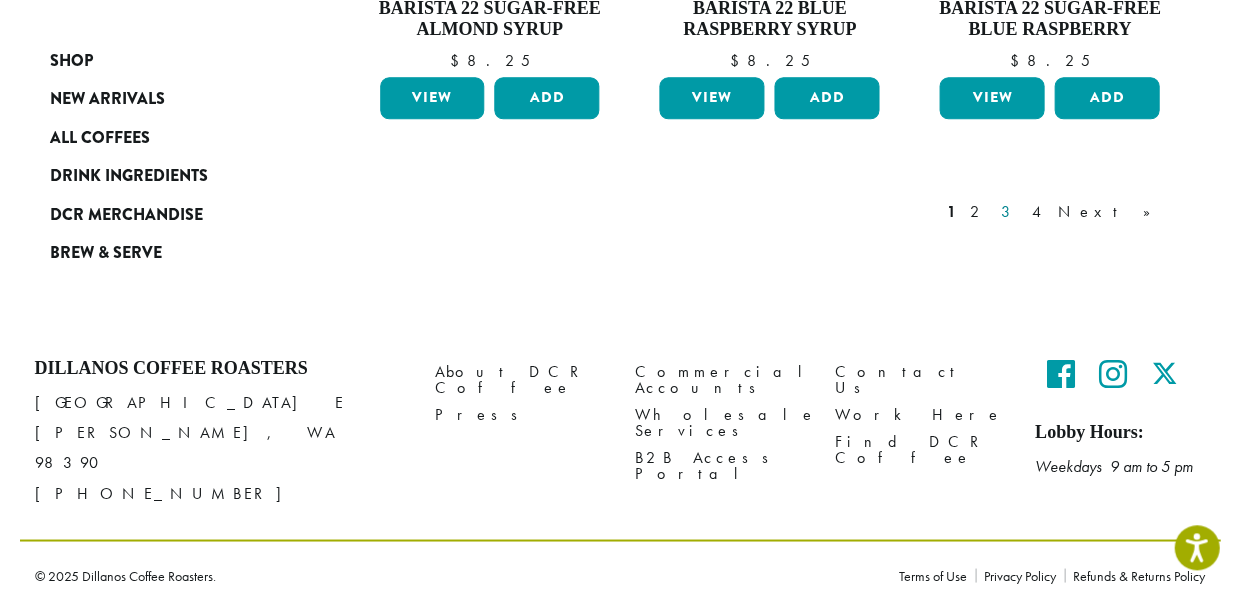 click on "3" at bounding box center (1009, 212) 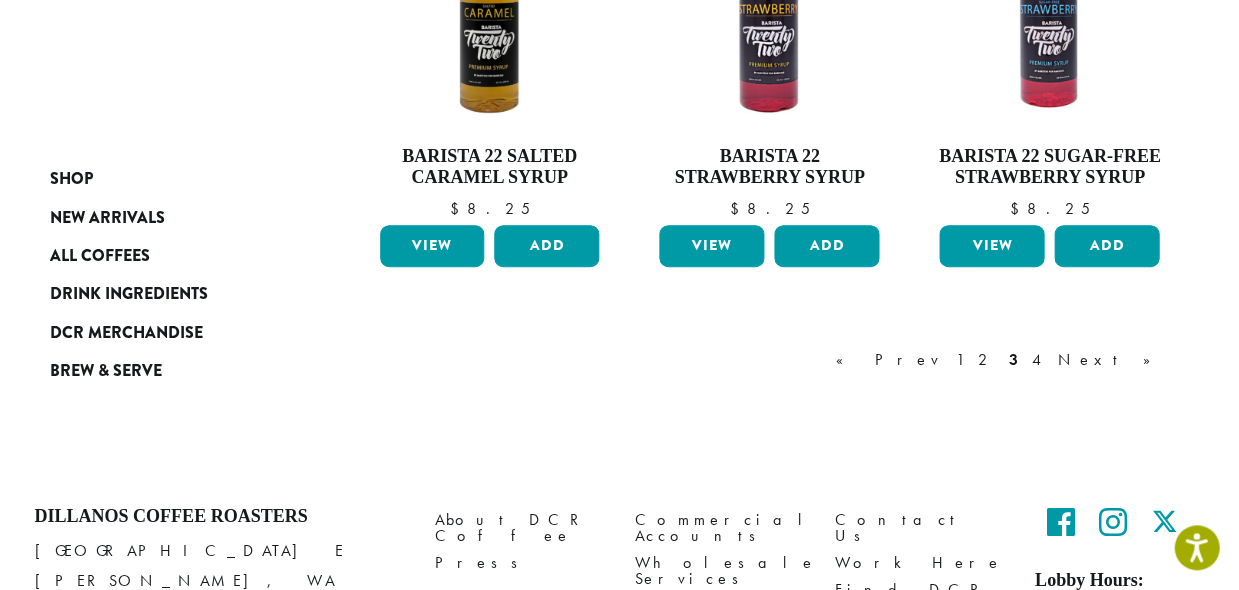 scroll, scrollTop: 1813, scrollLeft: 0, axis: vertical 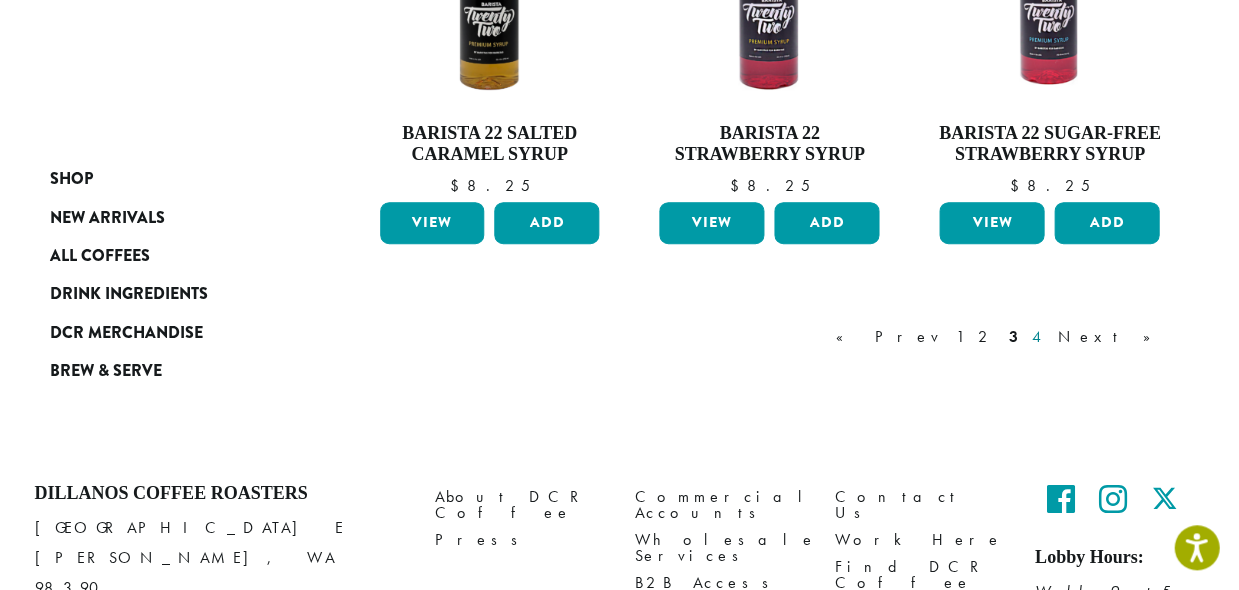 click on "4" at bounding box center (1038, 337) 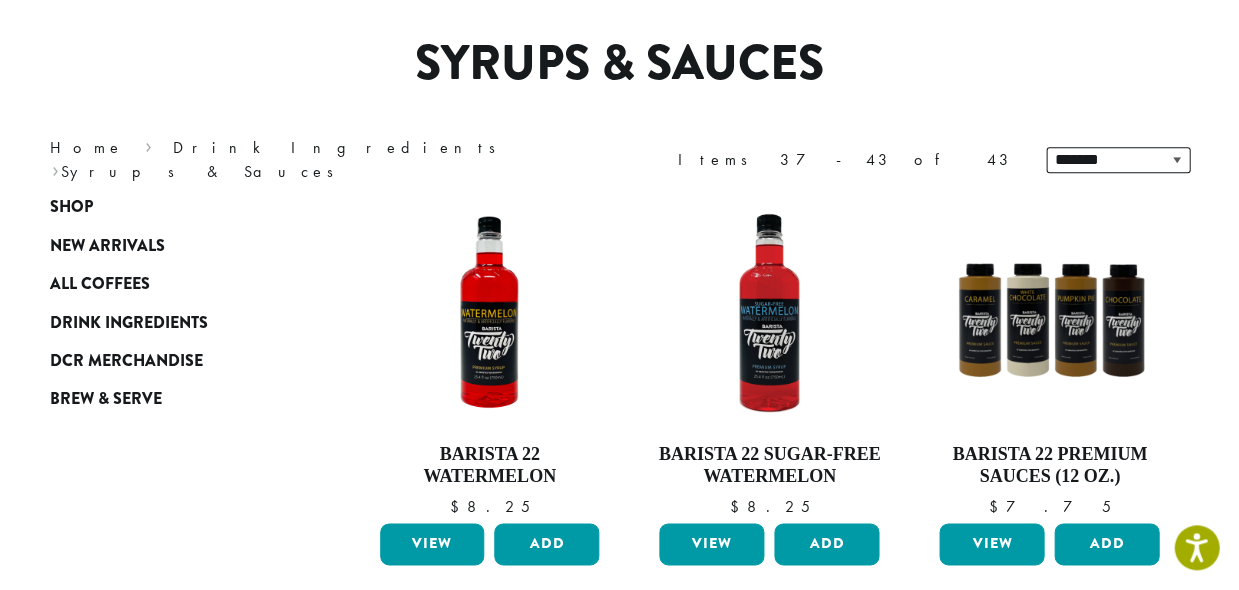 scroll, scrollTop: 153, scrollLeft: 0, axis: vertical 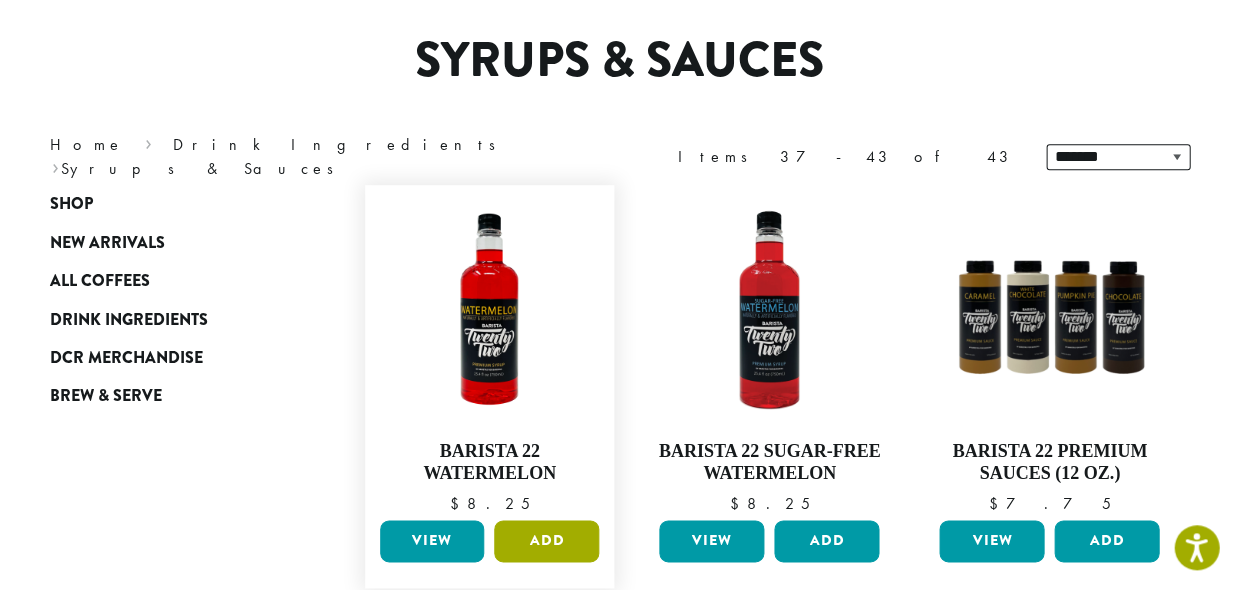 click on "Add" at bounding box center (546, 541) 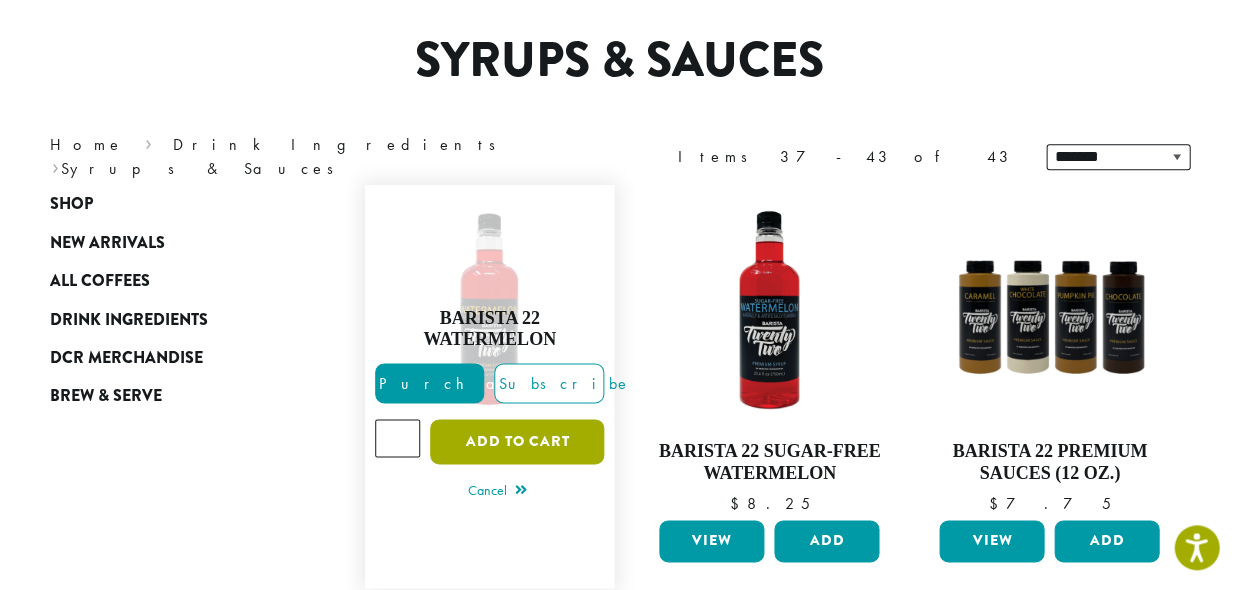 click on "Add to cart" at bounding box center (517, 441) 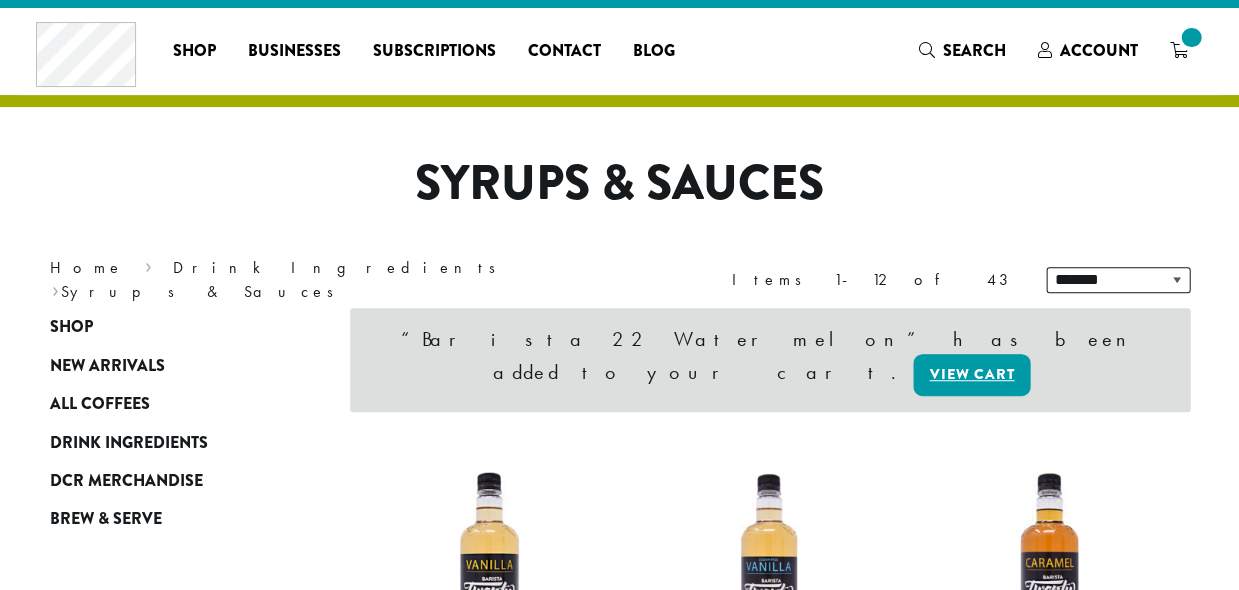 scroll, scrollTop: 0, scrollLeft: 0, axis: both 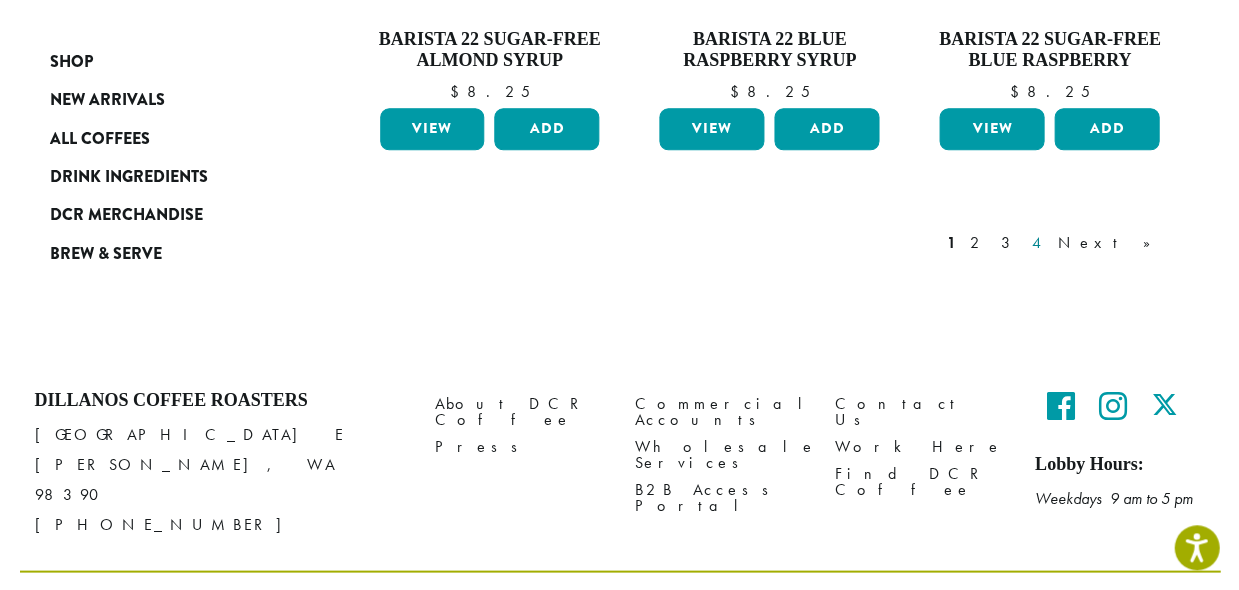 click on "4" at bounding box center (1038, 243) 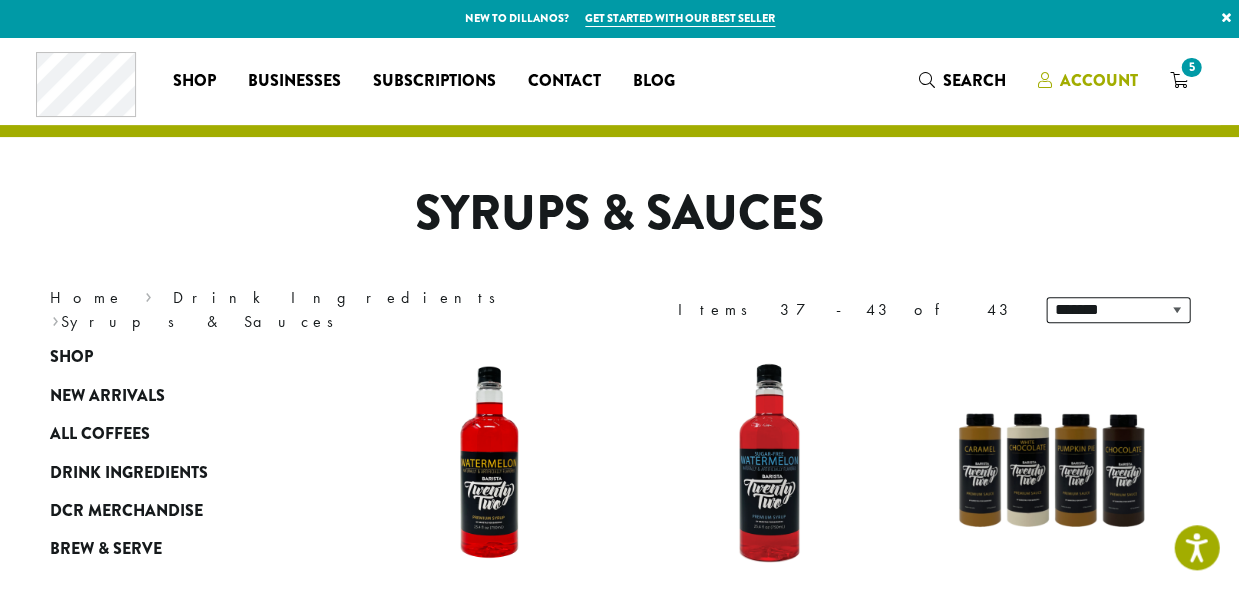 scroll, scrollTop: 0, scrollLeft: 0, axis: both 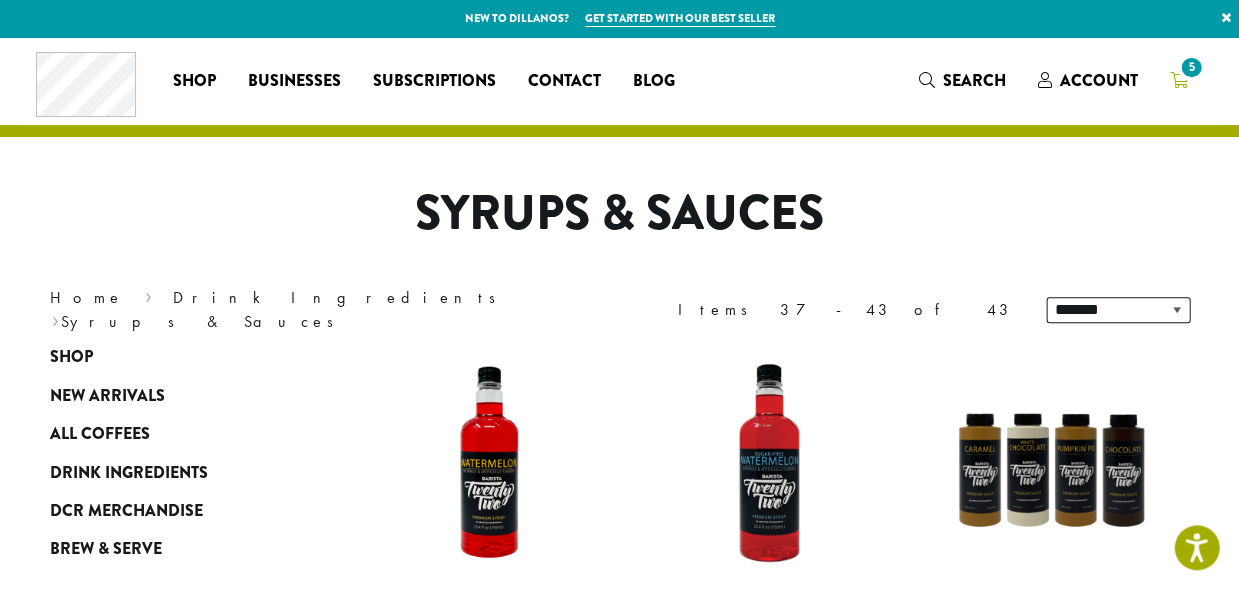 click on "5" at bounding box center (1179, 80) 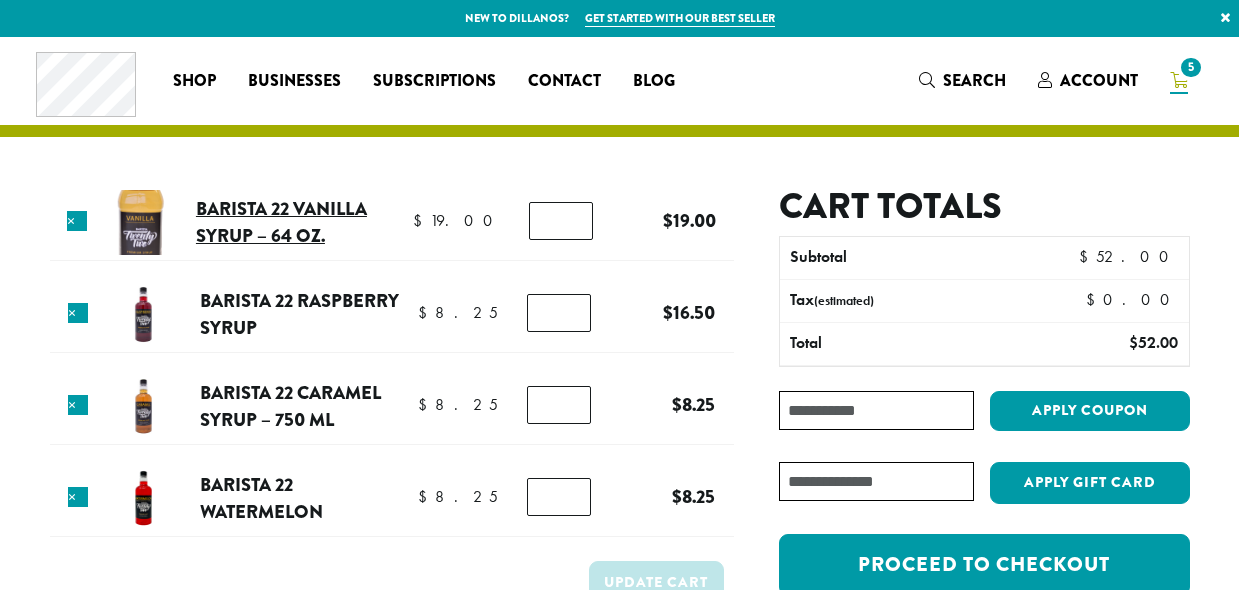 scroll, scrollTop: 0, scrollLeft: 0, axis: both 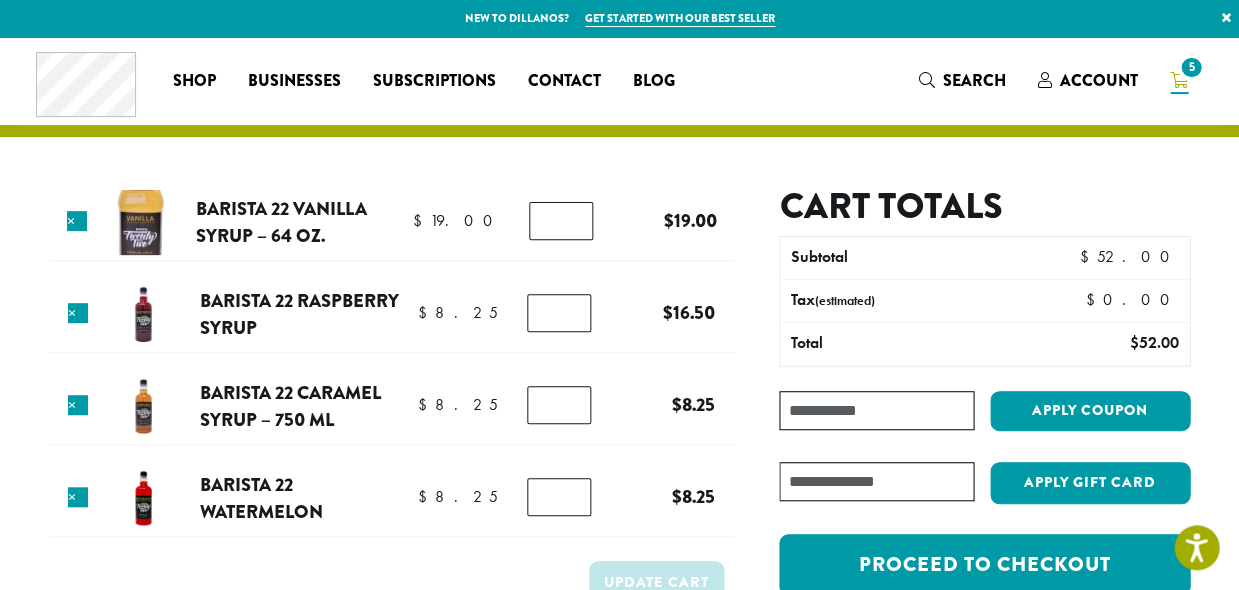 click on "New to Dillanos?  Get started with our best seller      ×" at bounding box center (619, 18) 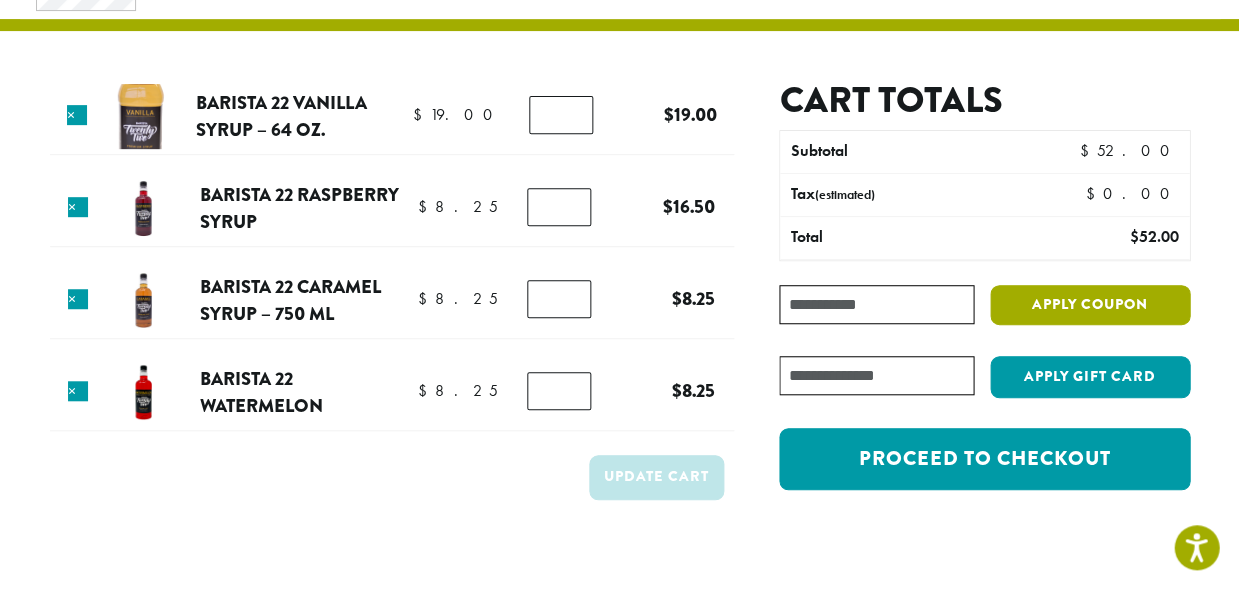 scroll, scrollTop: 113, scrollLeft: 0, axis: vertical 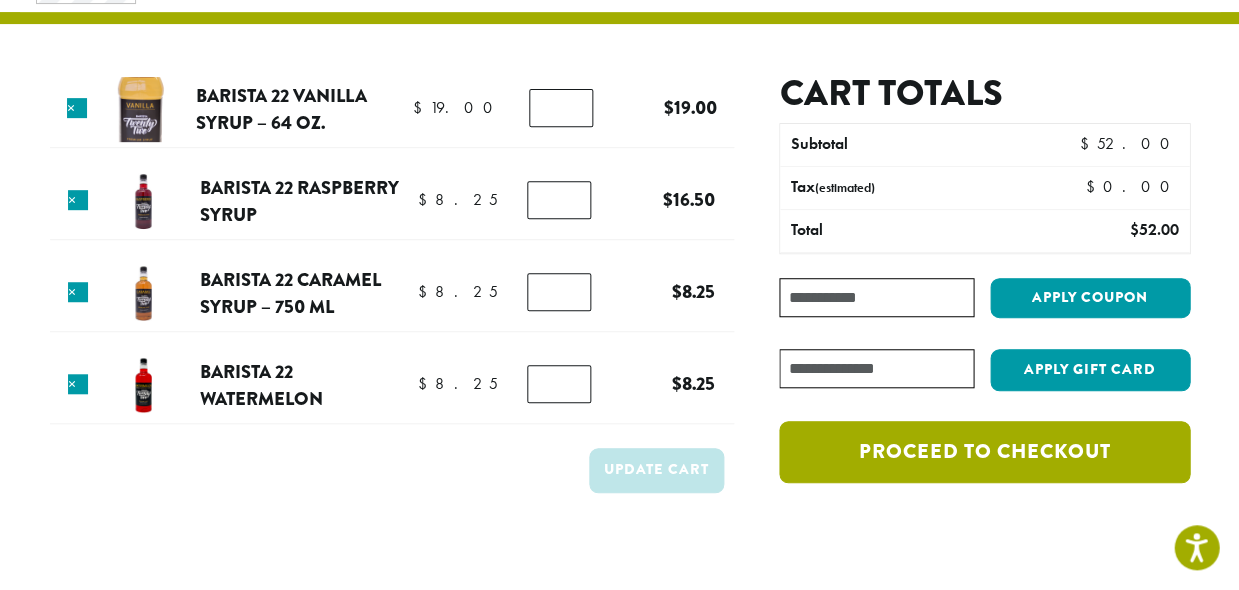 click on "Proceed to checkout" at bounding box center (984, 452) 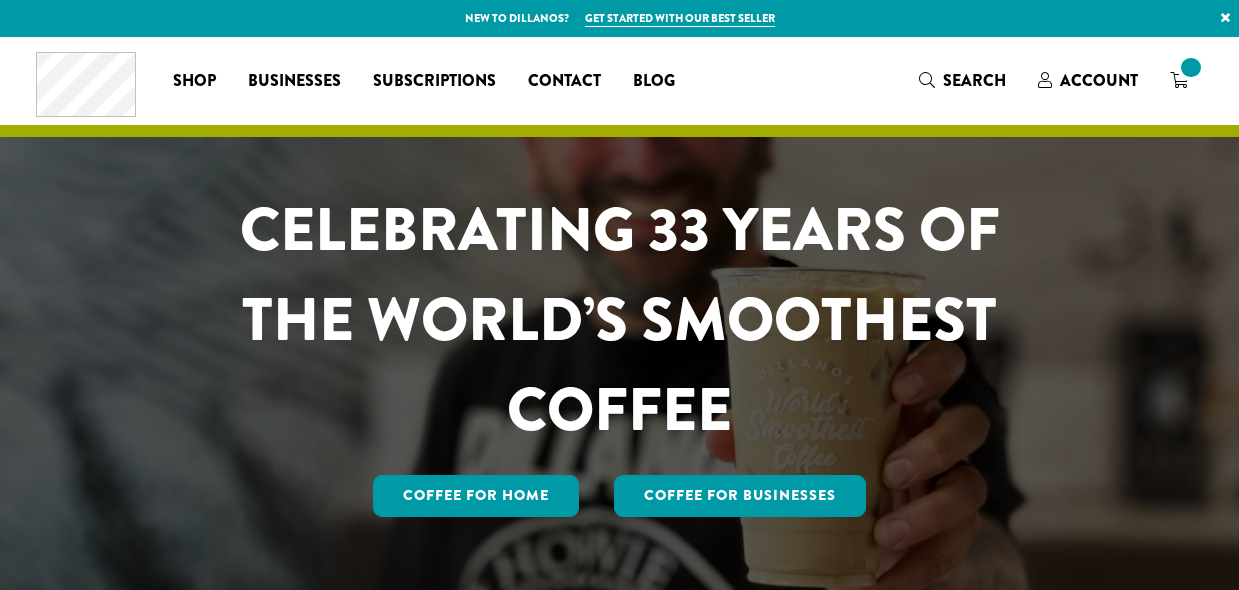 scroll, scrollTop: 0, scrollLeft: 0, axis: both 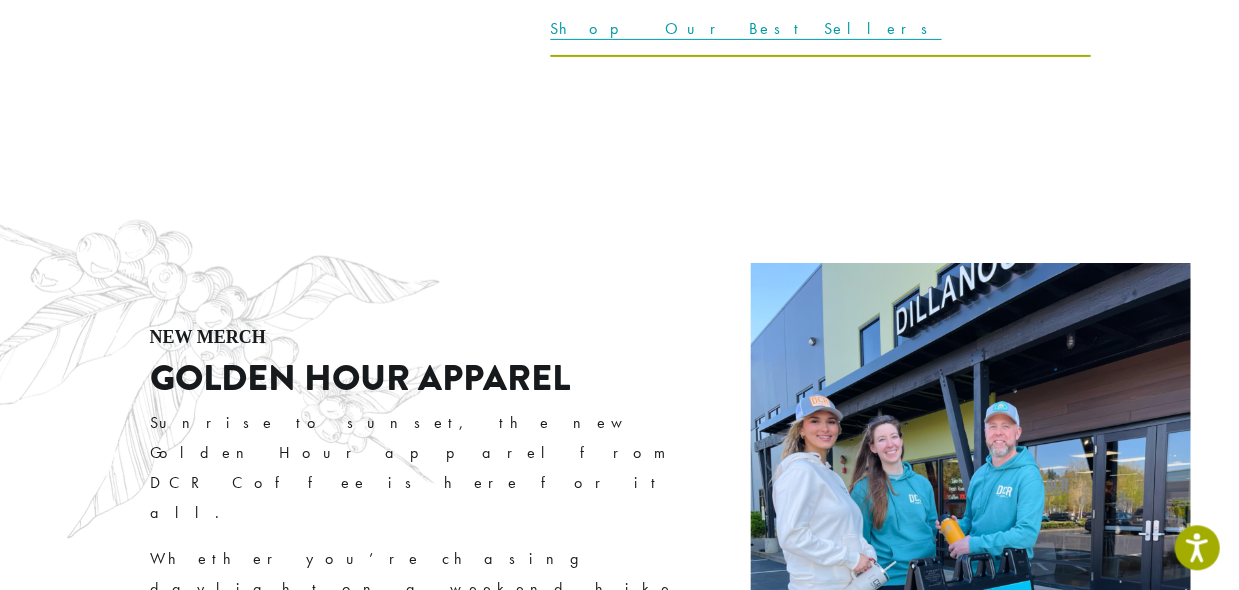 click on "Shop New Golden Hour Apparel" at bounding box center [352, 977] 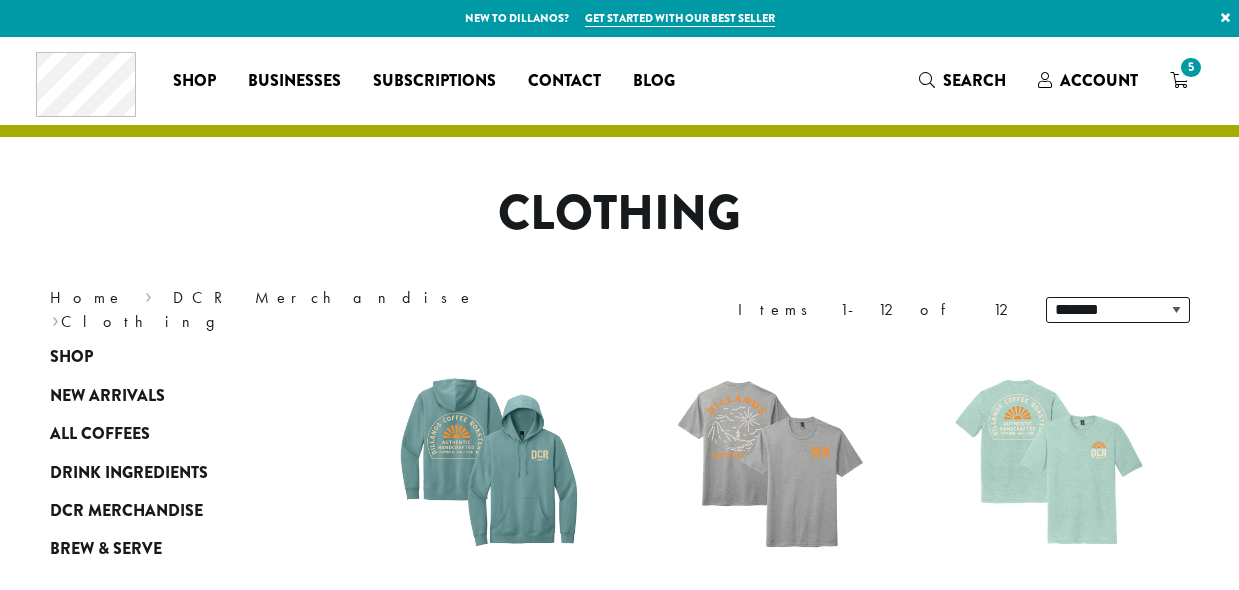 scroll, scrollTop: 0, scrollLeft: 0, axis: both 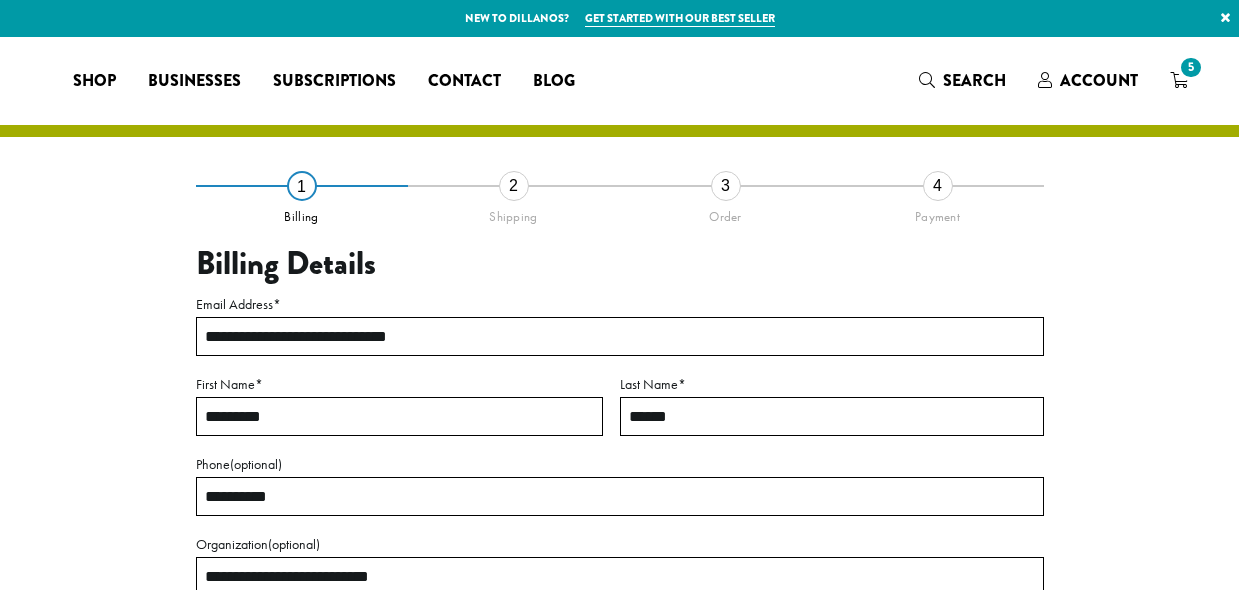select on "**" 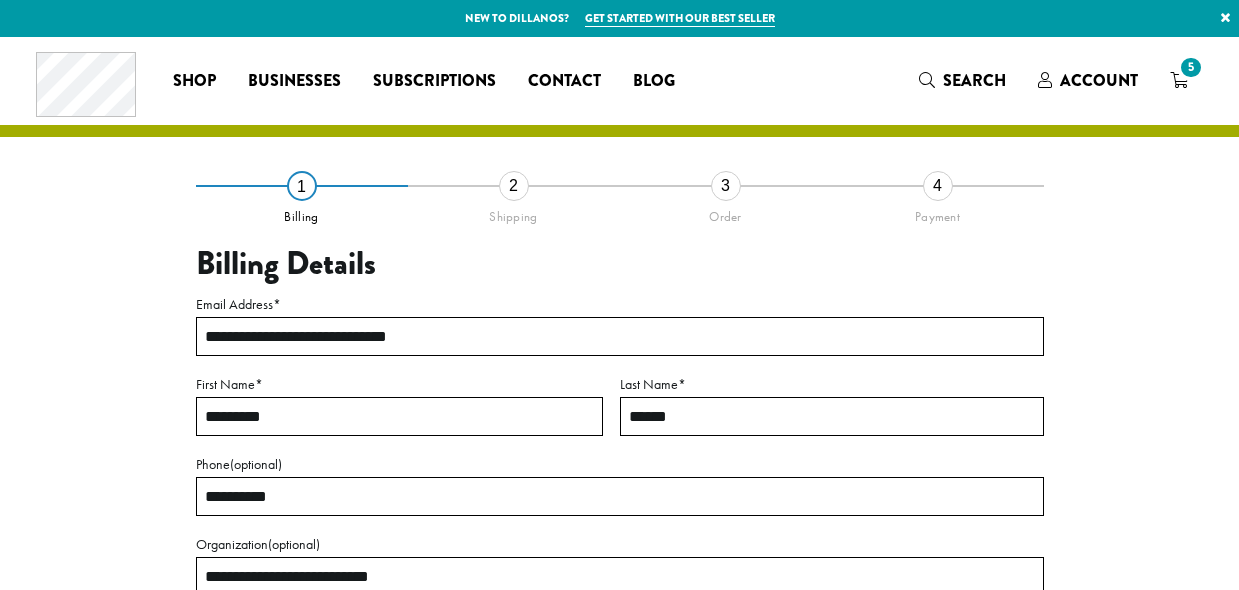scroll, scrollTop: 0, scrollLeft: 0, axis: both 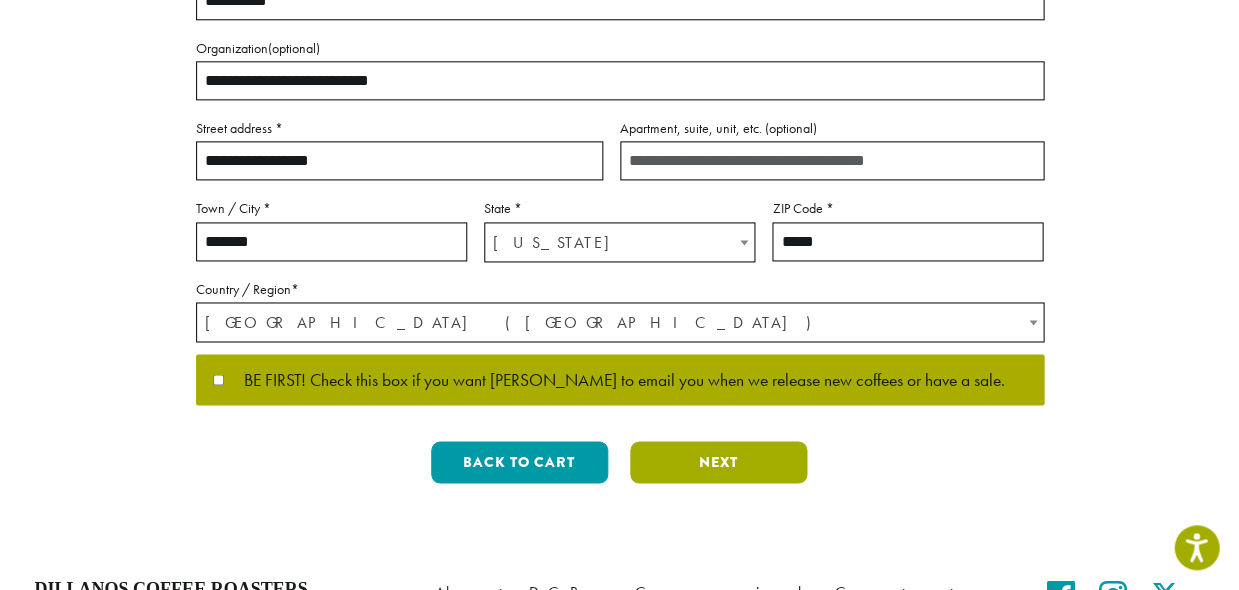 click on "Next" at bounding box center (718, 462) 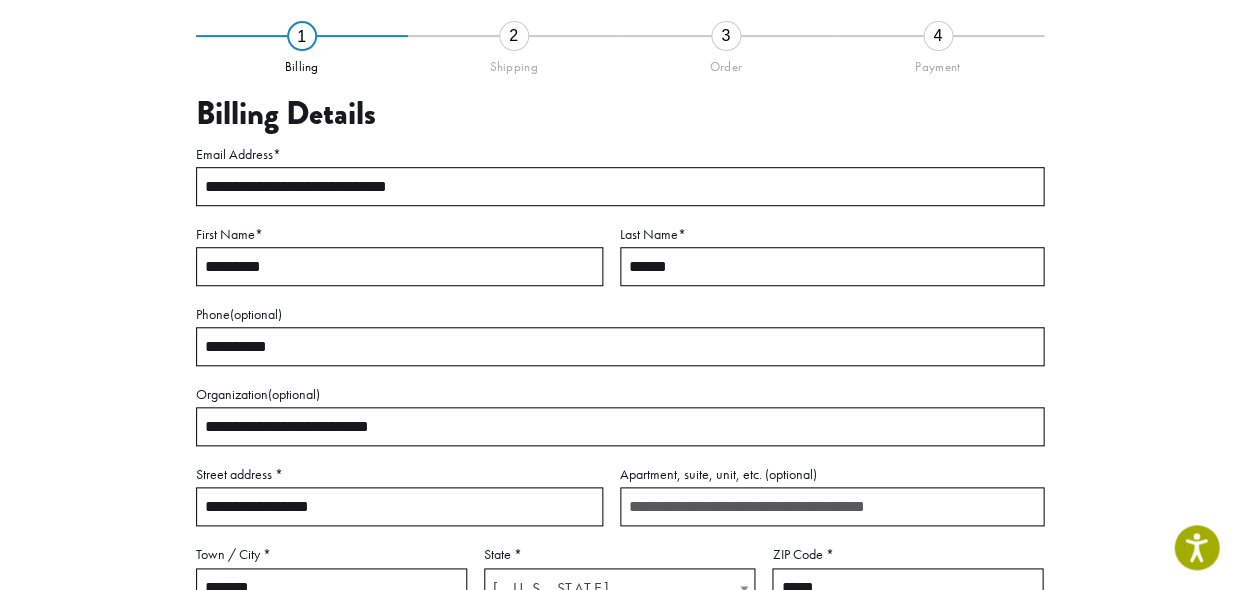 scroll, scrollTop: 115, scrollLeft: 0, axis: vertical 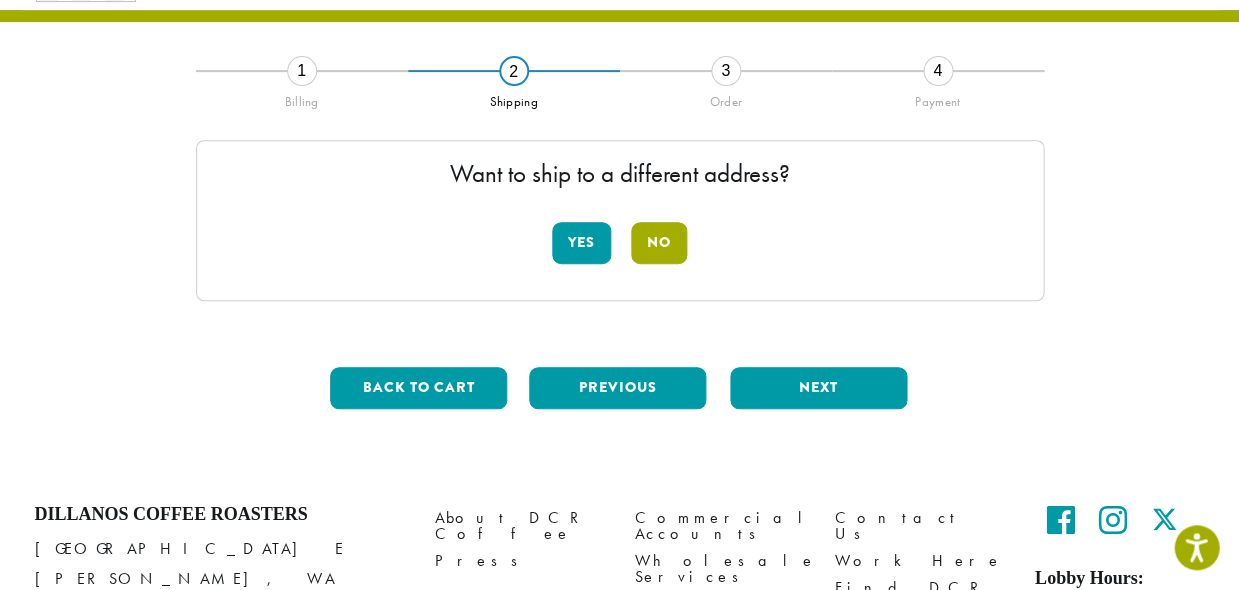 click on "No" at bounding box center [659, 243] 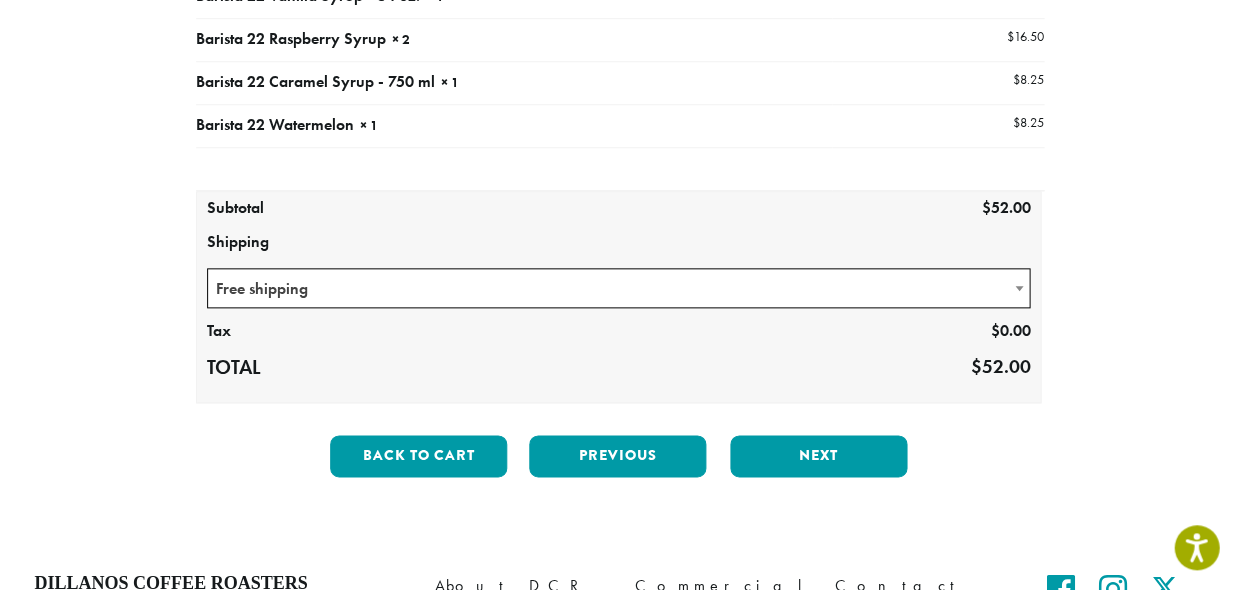 scroll, scrollTop: 320, scrollLeft: 0, axis: vertical 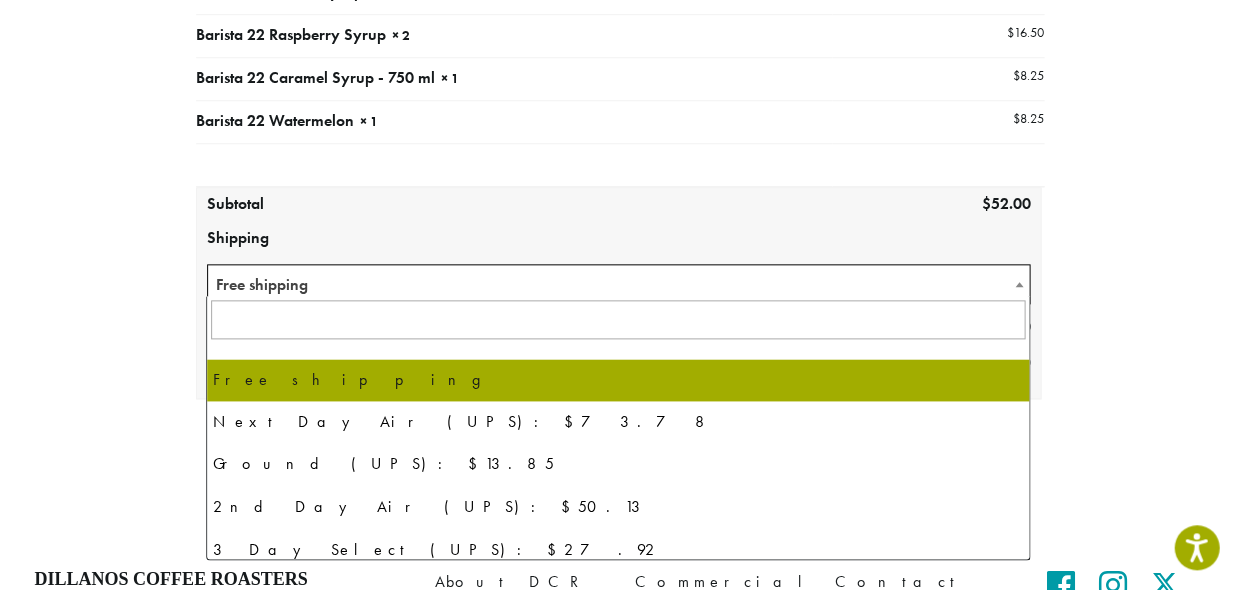 click on "Free shipping" at bounding box center [619, 284] 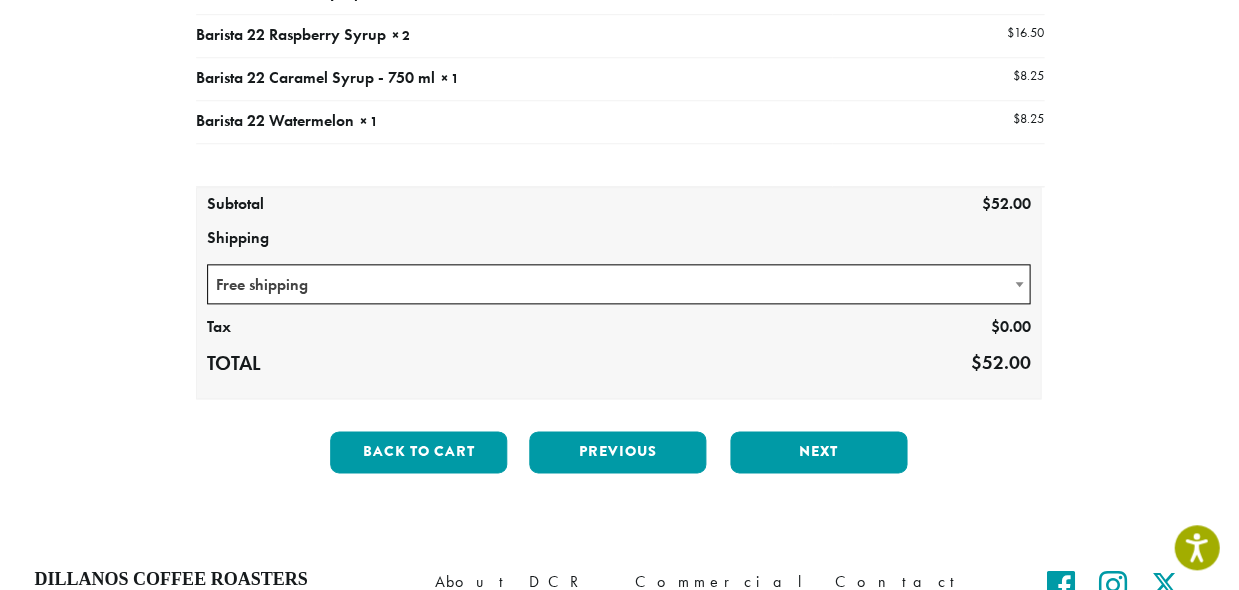 click on "Free shipping" at bounding box center (619, 284) 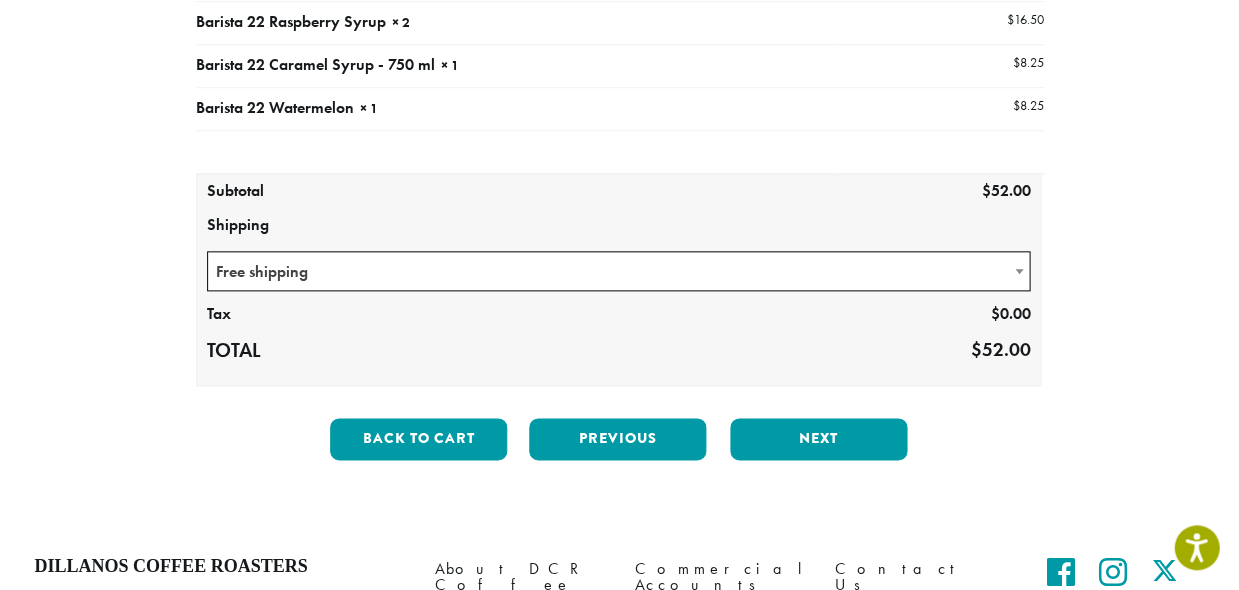scroll, scrollTop: 340, scrollLeft: 0, axis: vertical 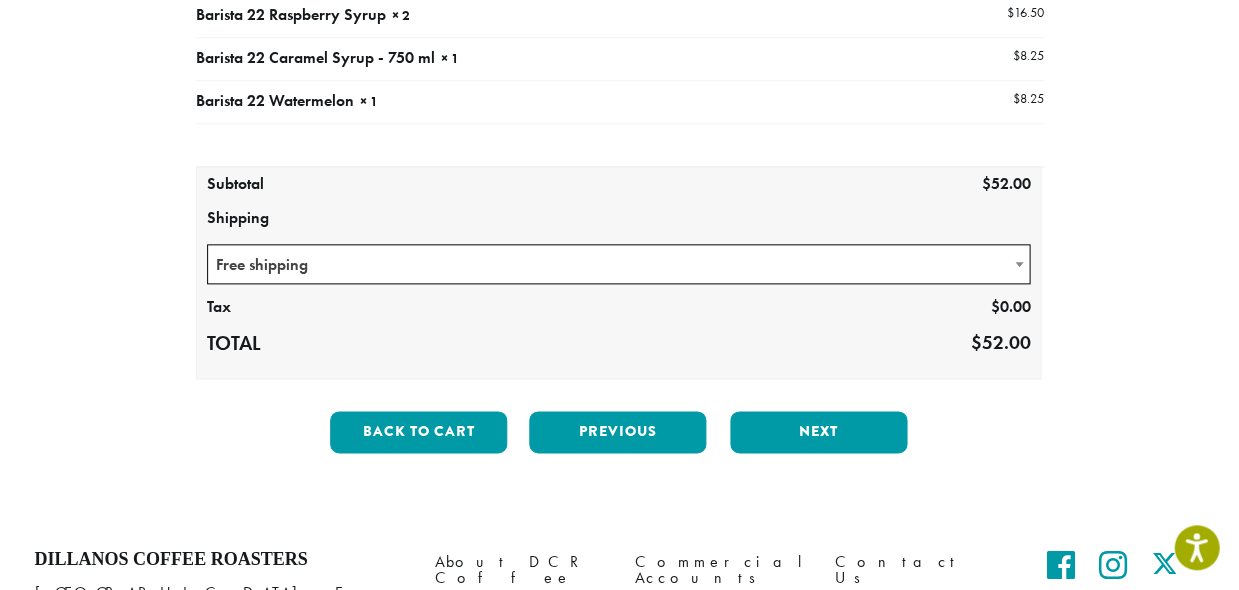 click on "Back to cart
Previous
Next" at bounding box center (620, 440) 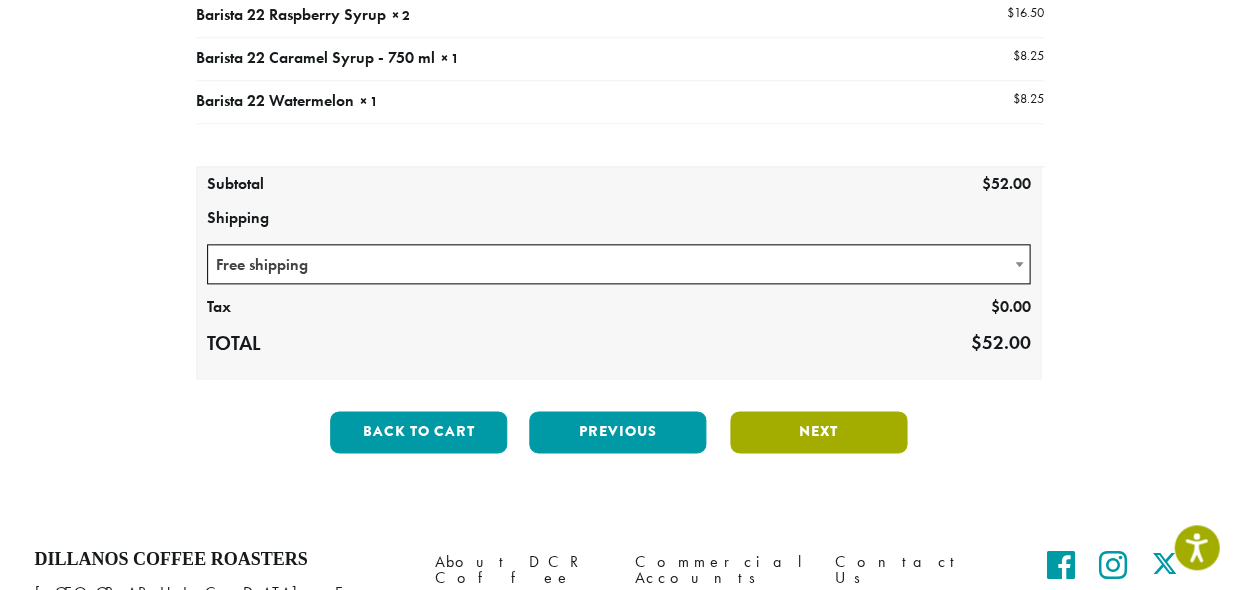 click on "Next" at bounding box center [818, 432] 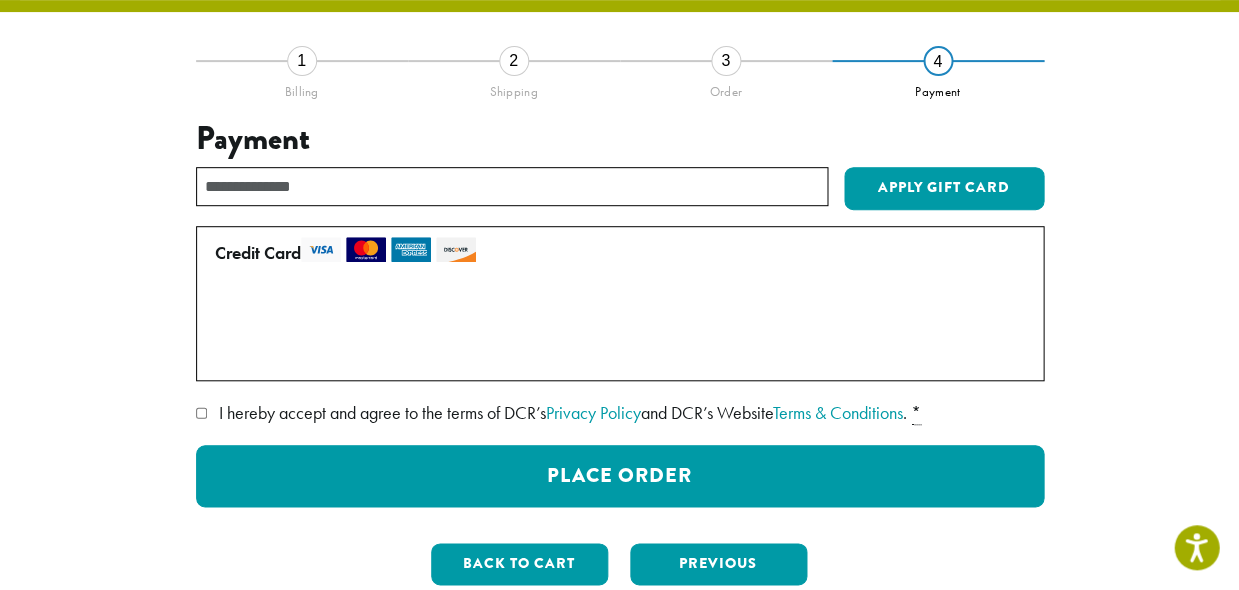scroll, scrollTop: 126, scrollLeft: 0, axis: vertical 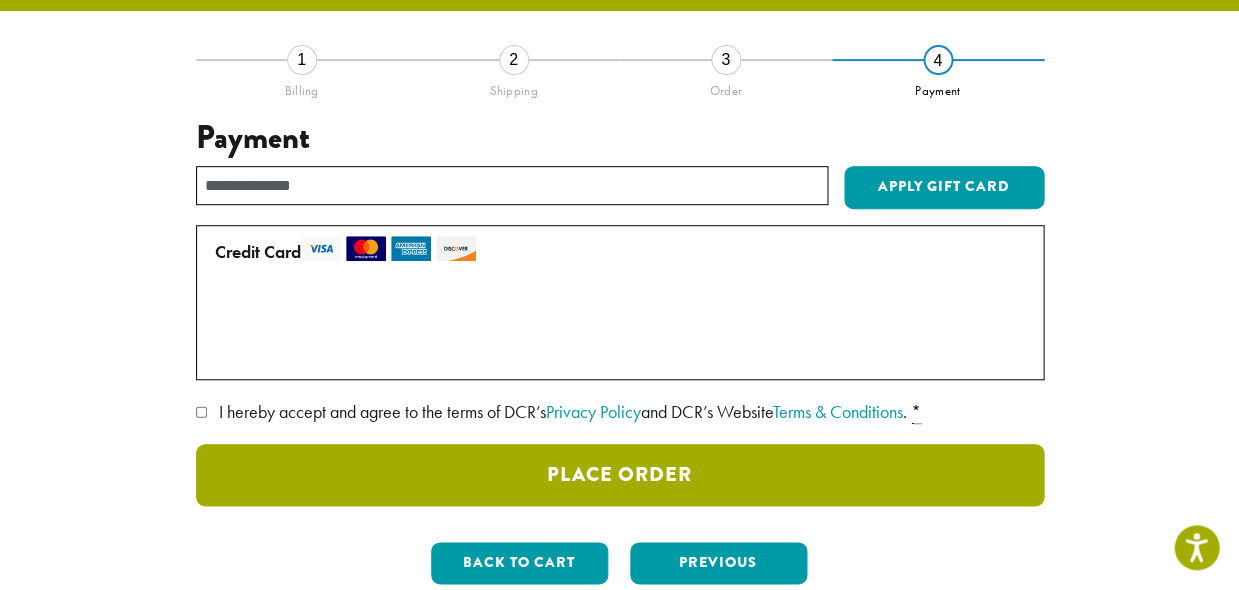 click on "Place Order" at bounding box center [620, 475] 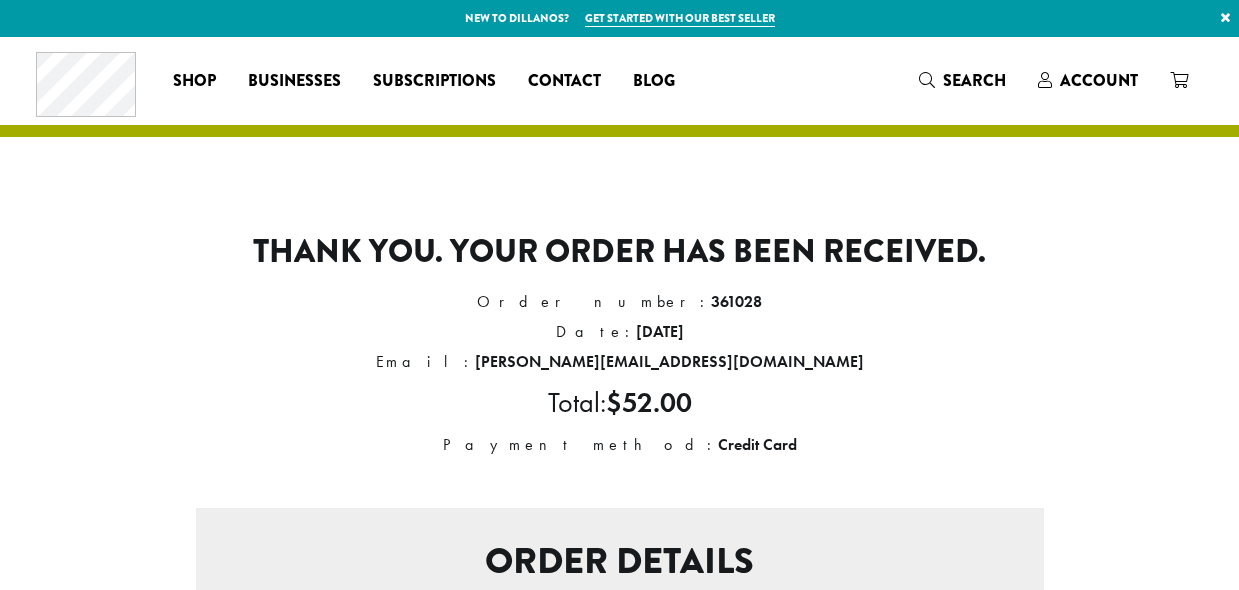 scroll, scrollTop: 0, scrollLeft: 0, axis: both 